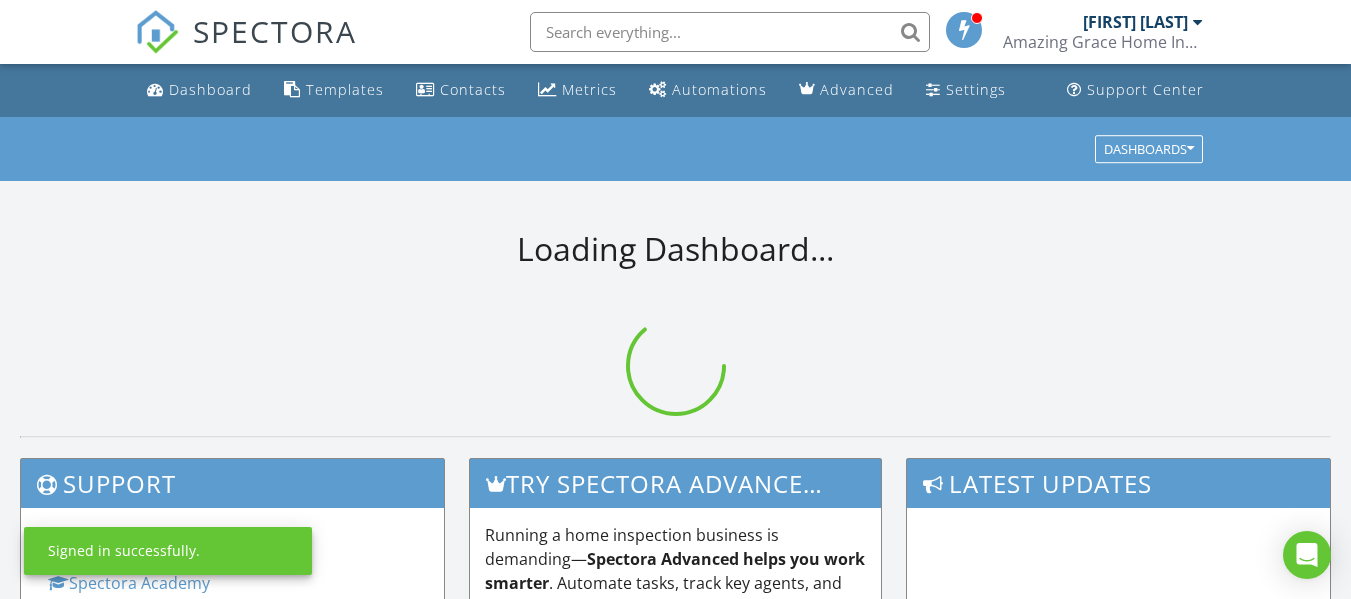 scroll, scrollTop: 0, scrollLeft: 0, axis: both 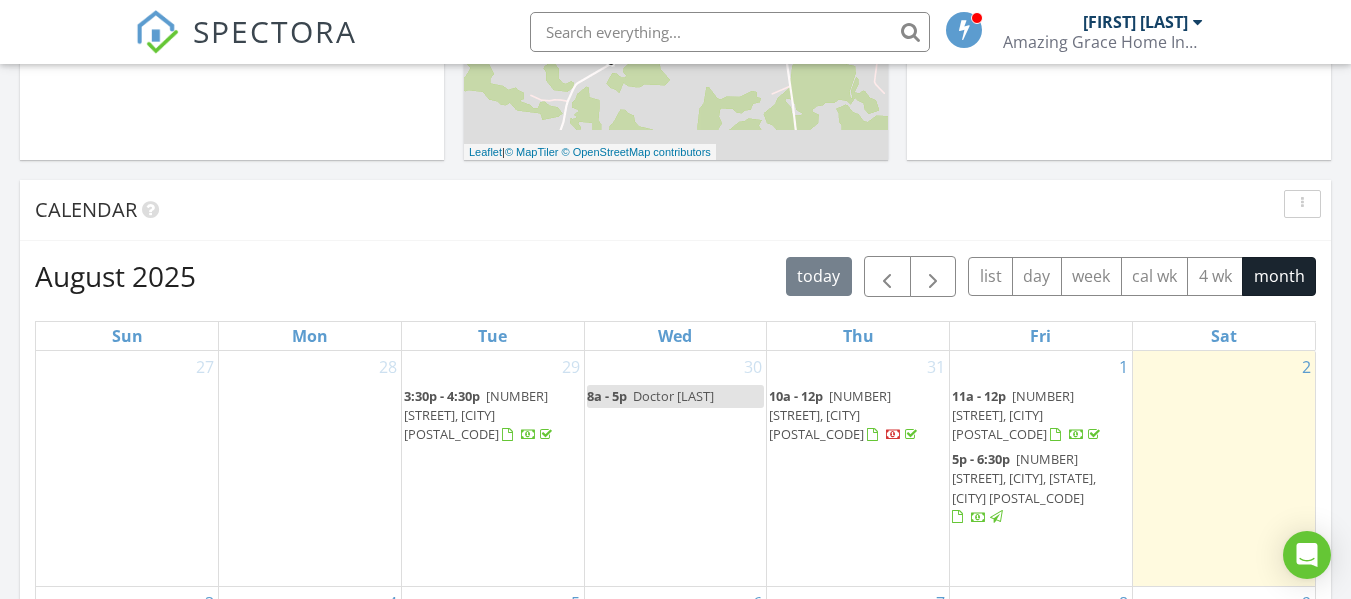 click on "[DAY]
[TIME]
[NUMBER] [STREET], [CITY] [POSTAL_CODE]" at bounding box center (858, 469) 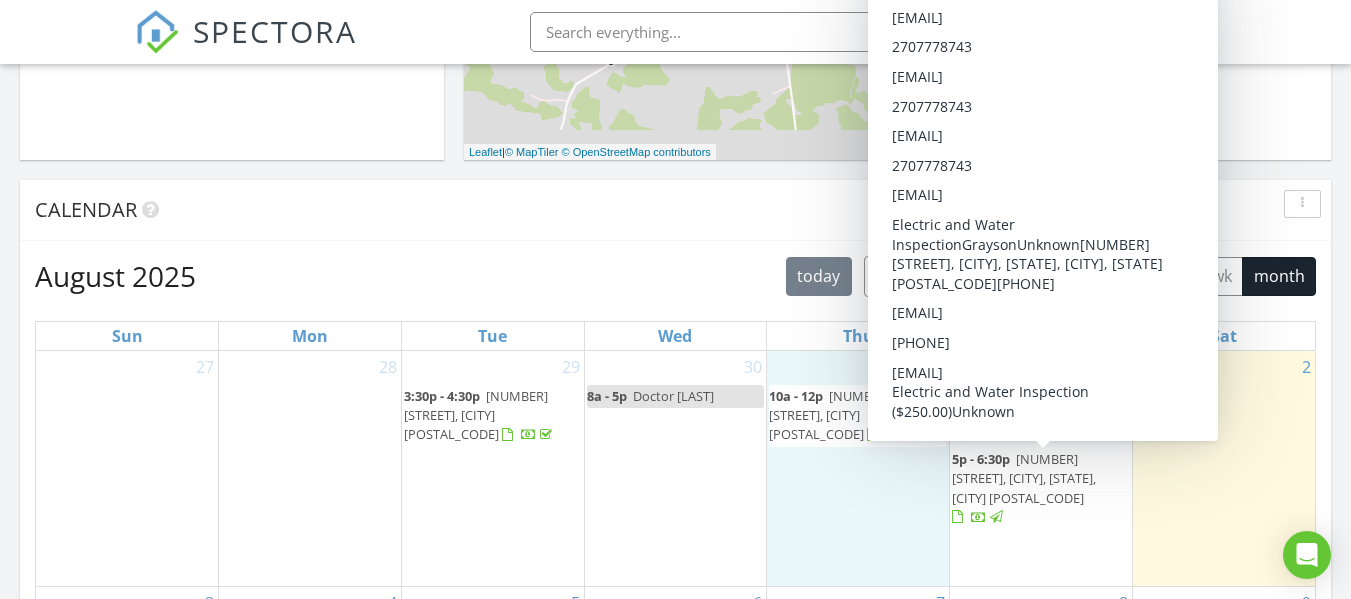 click on "[NUMBER] [STREET], [CITY], [STATE], [CITY] [POSTAL_CODE]" at bounding box center (1024, 478) 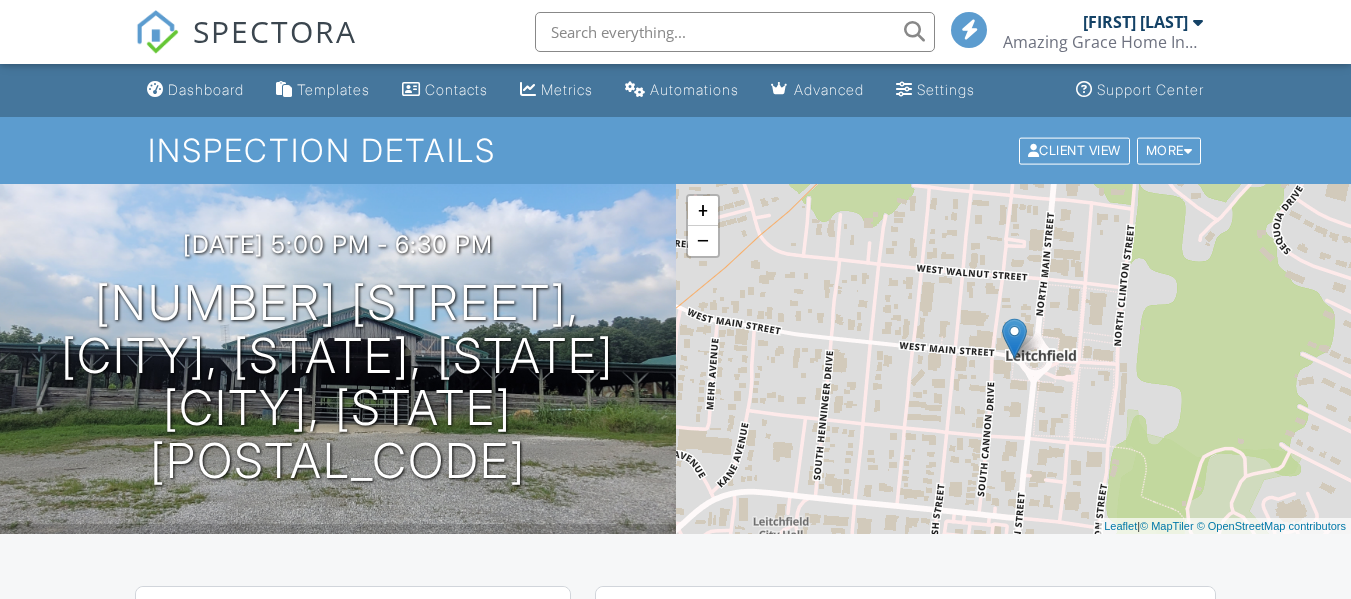 scroll, scrollTop: 300, scrollLeft: 0, axis: vertical 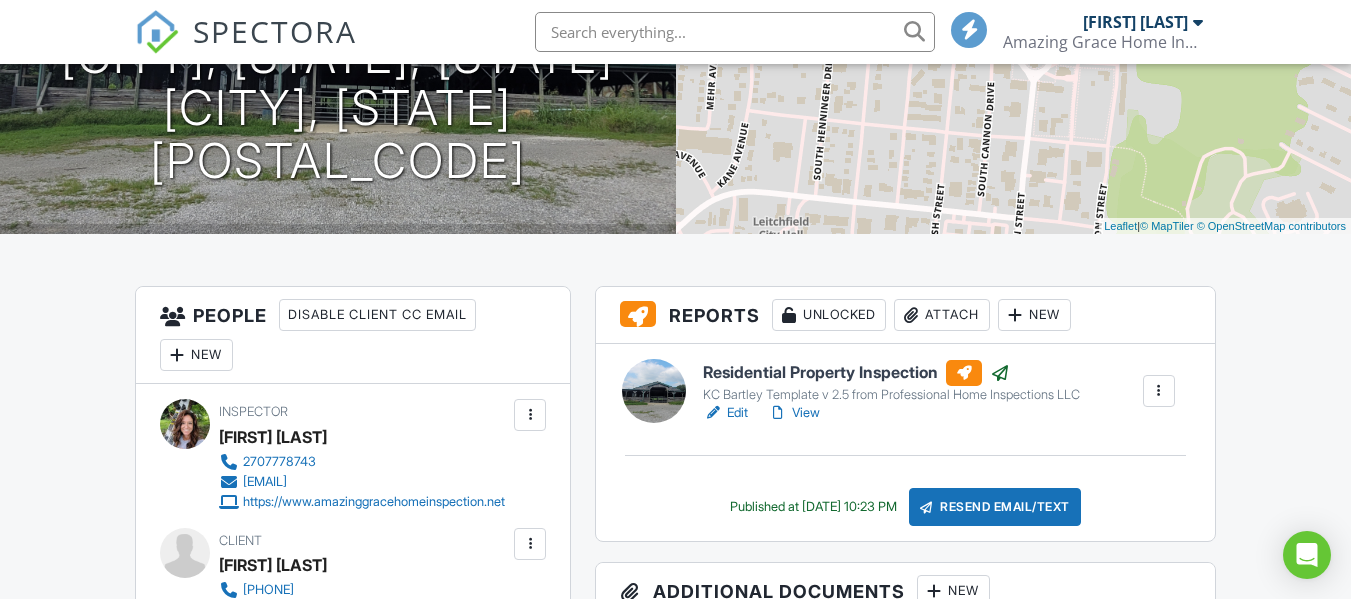 click at bounding box center [1159, 391] 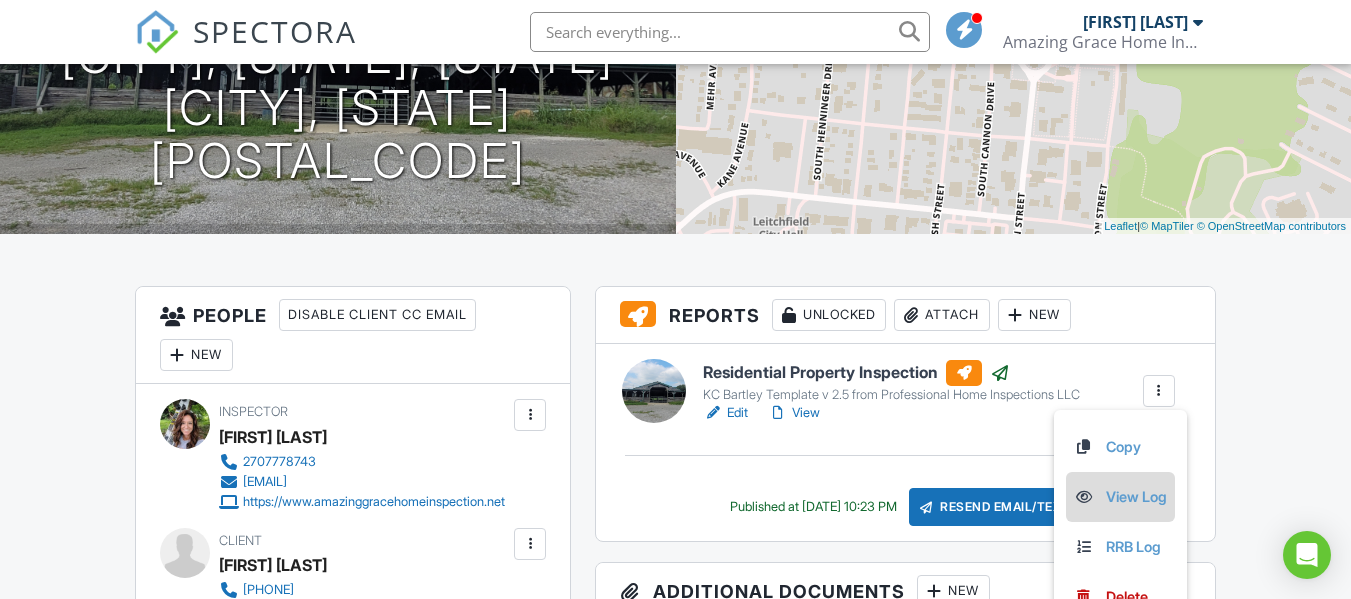 click on "View Log" at bounding box center (1120, 497) 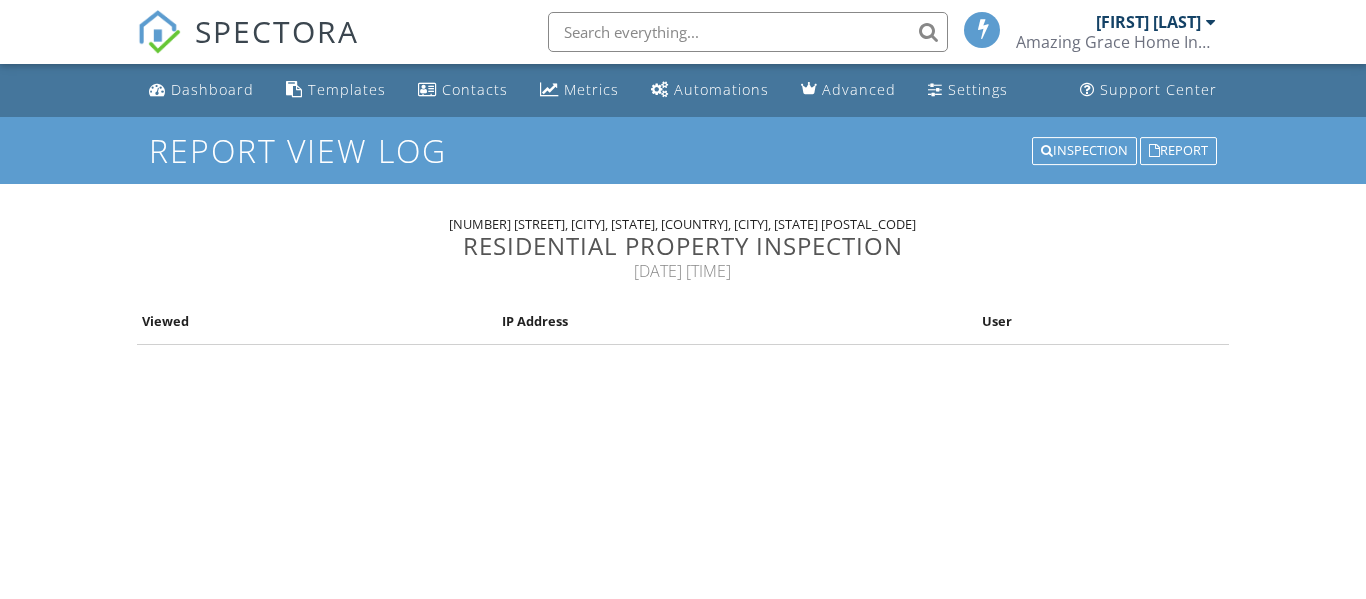 scroll, scrollTop: 0, scrollLeft: 0, axis: both 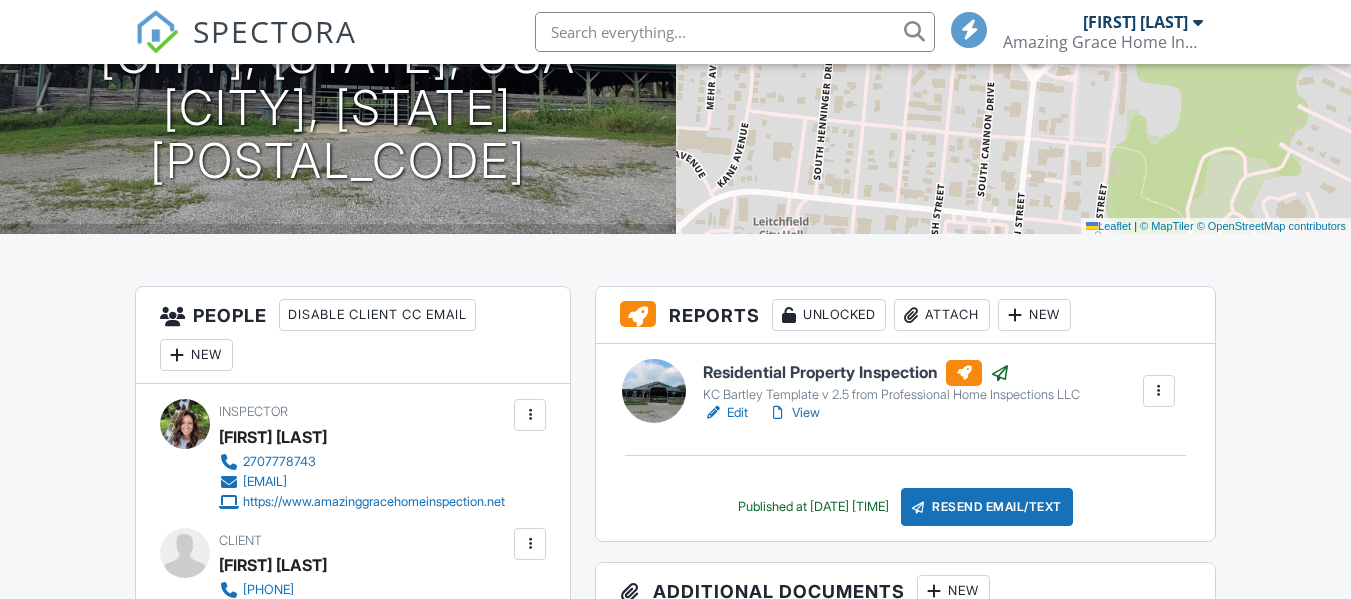 click at bounding box center (157, 32) 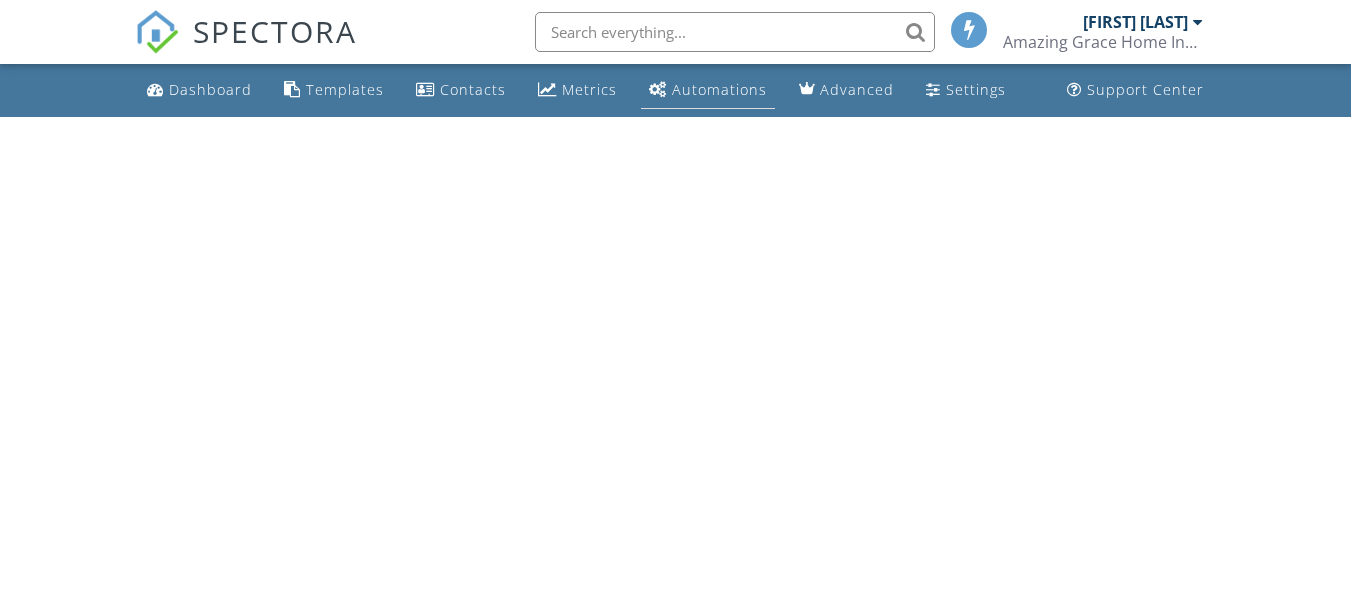 scroll, scrollTop: 0, scrollLeft: 0, axis: both 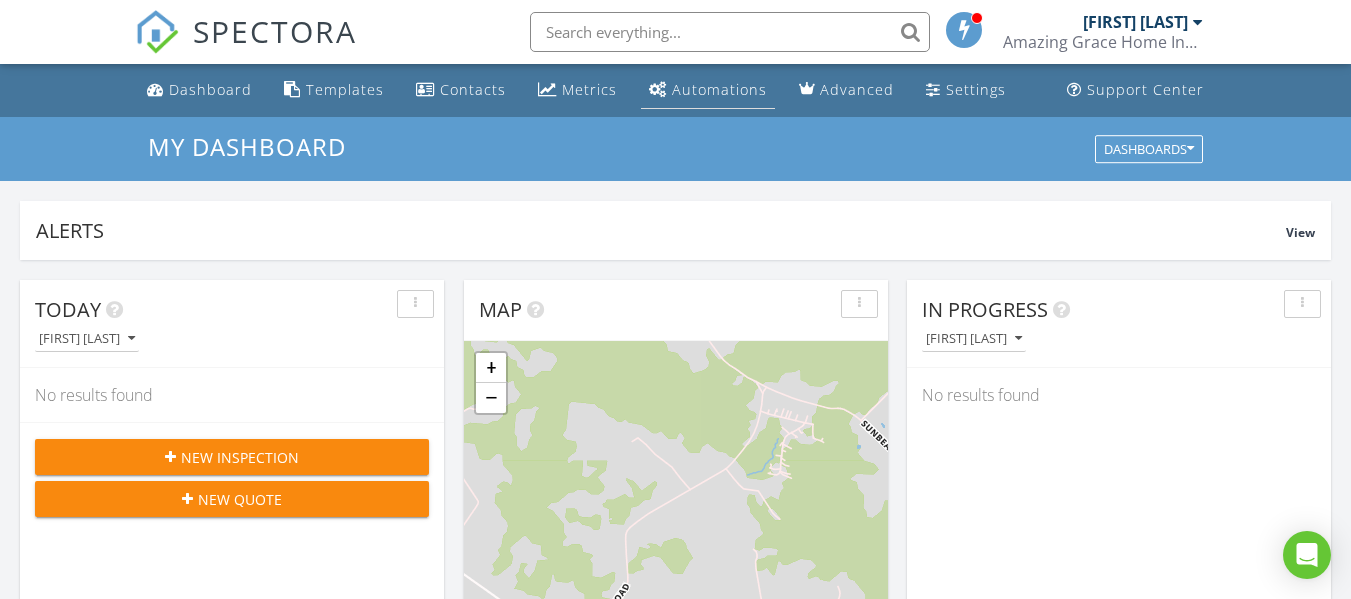 click on "Automations" at bounding box center [719, 89] 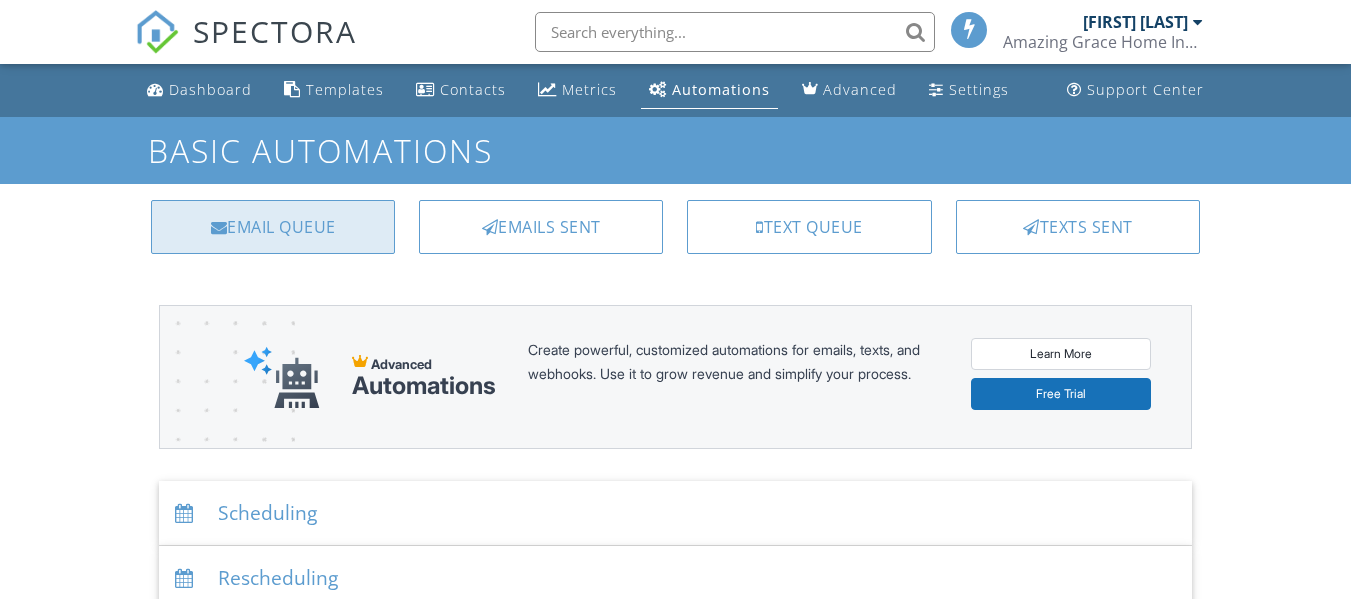 scroll, scrollTop: 0, scrollLeft: 0, axis: both 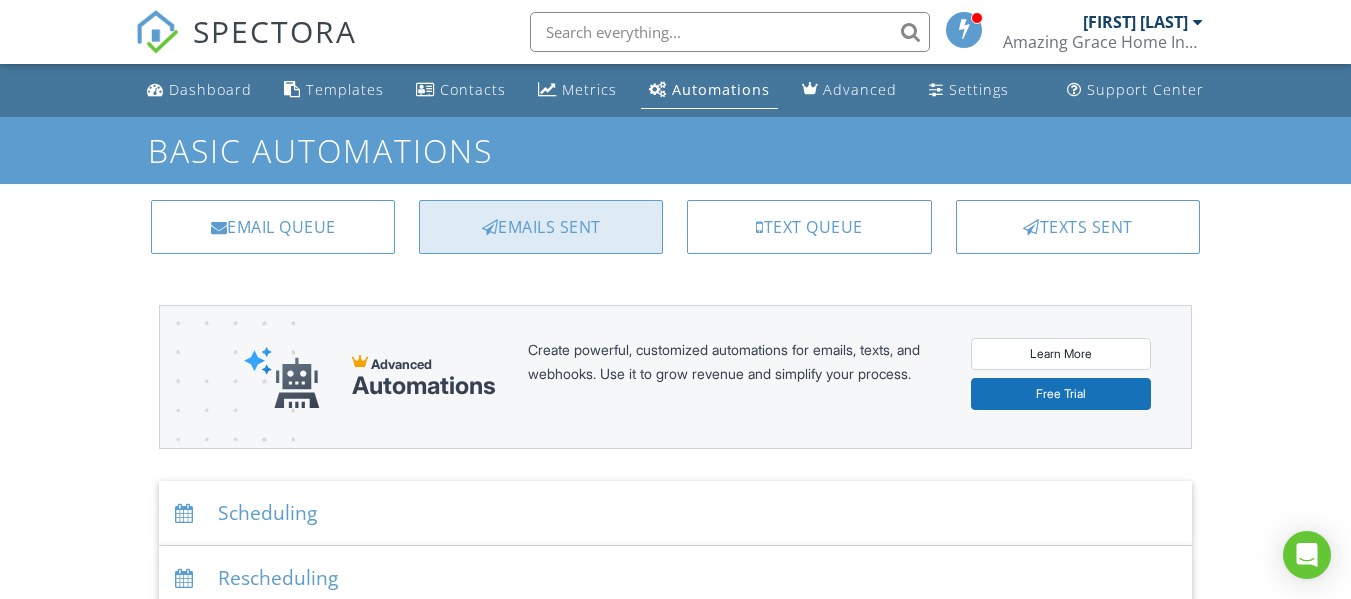 click on "Emails Sent" at bounding box center (541, 227) 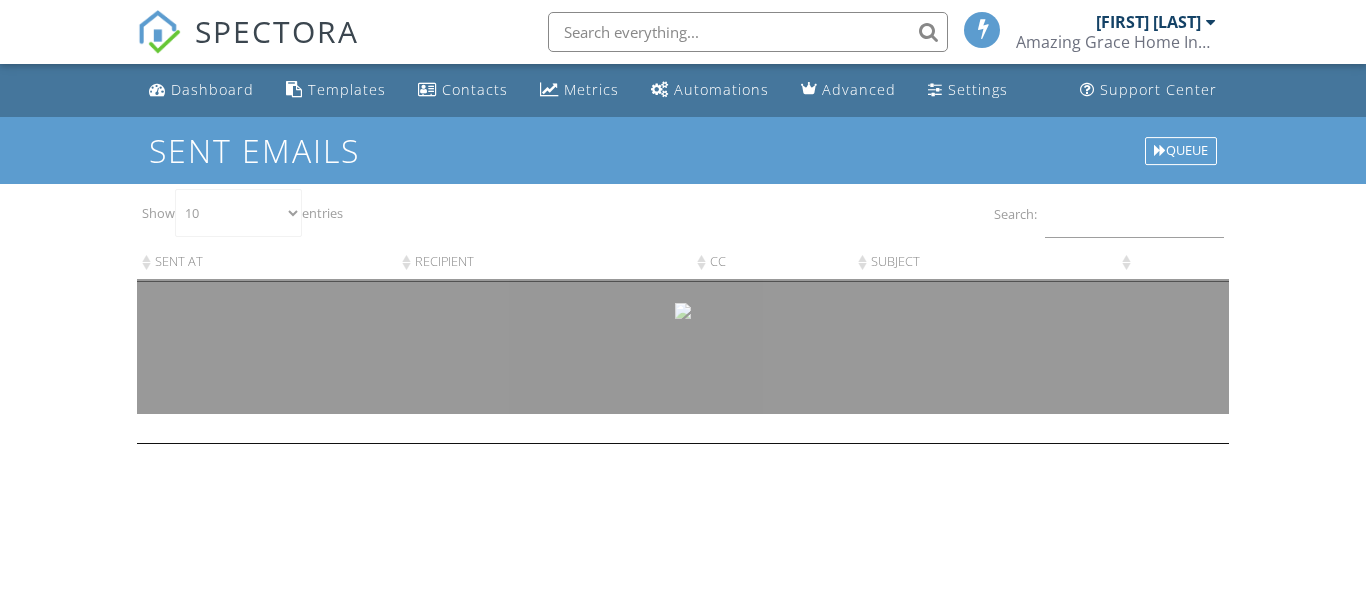 scroll, scrollTop: 0, scrollLeft: 0, axis: both 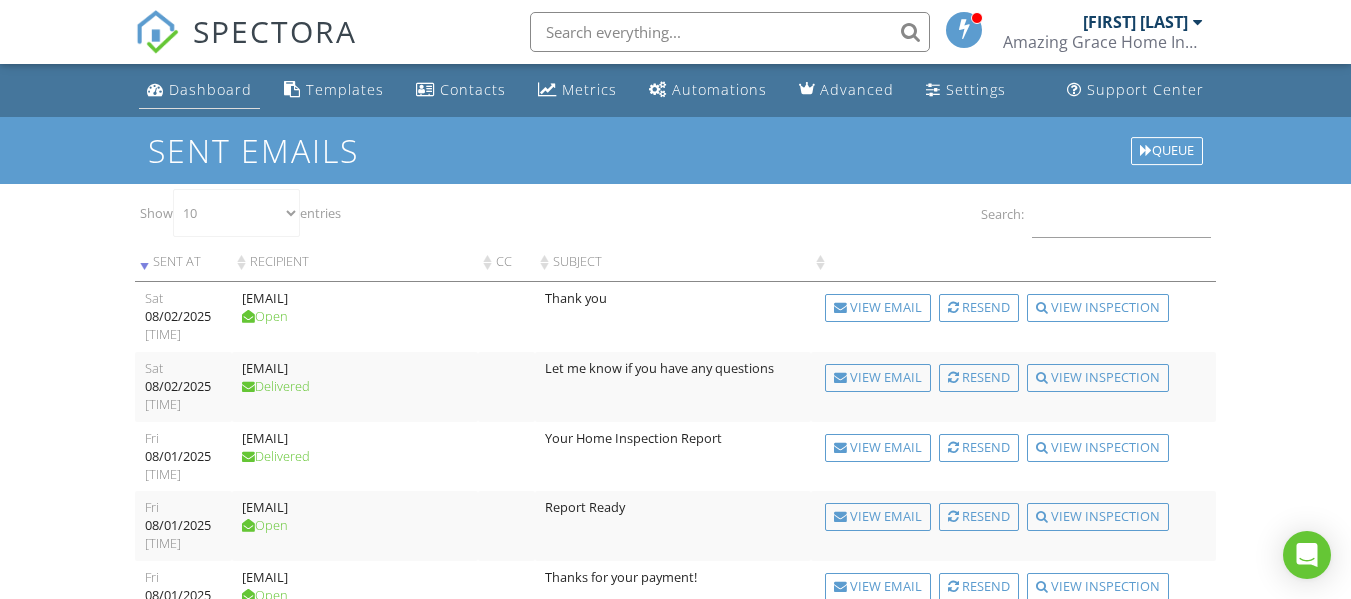 click on "Dashboard" at bounding box center [210, 89] 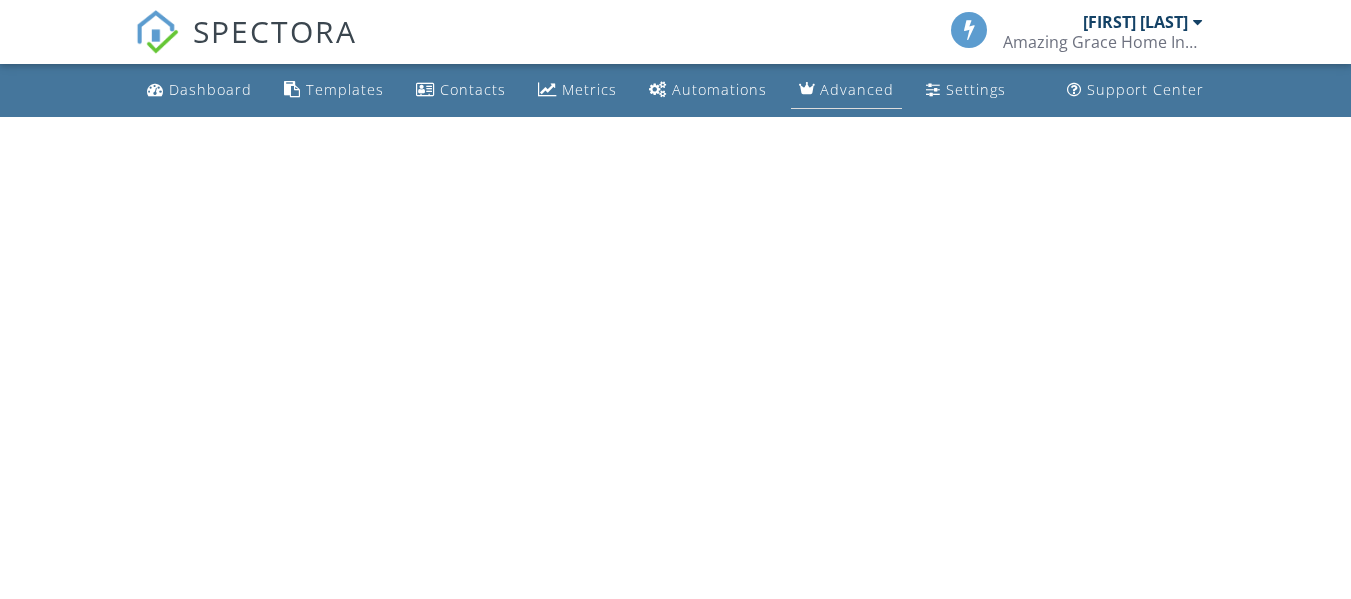 scroll, scrollTop: 0, scrollLeft: 0, axis: both 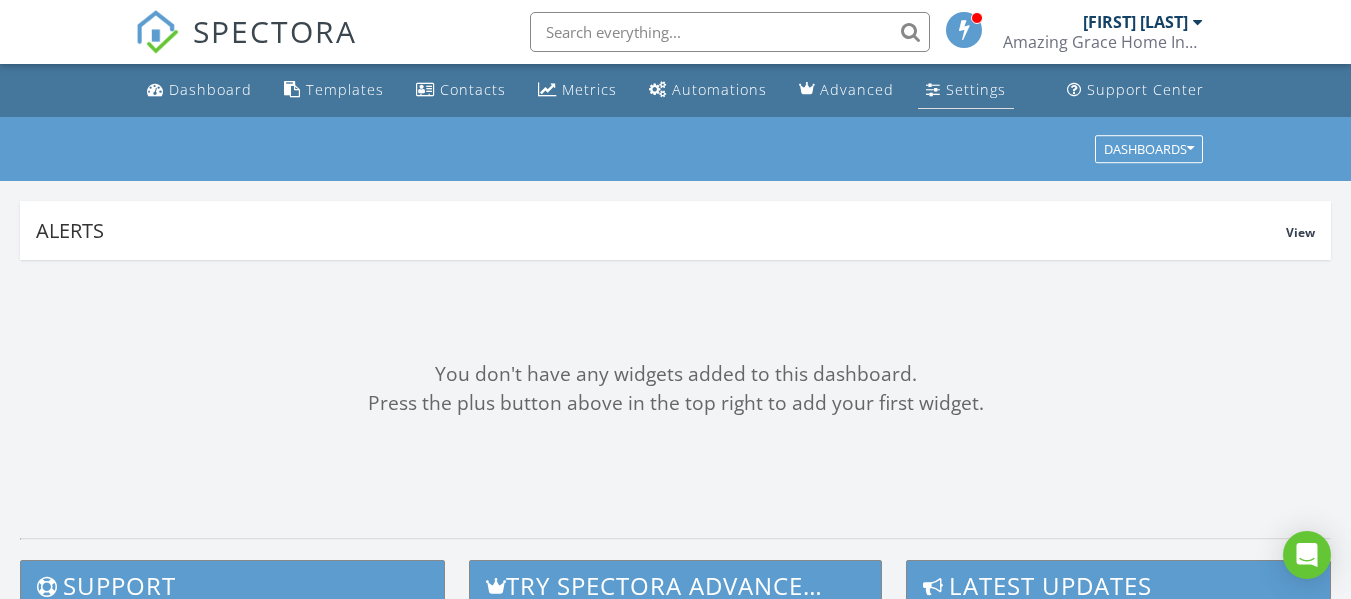 click on "Settings" at bounding box center (966, 90) 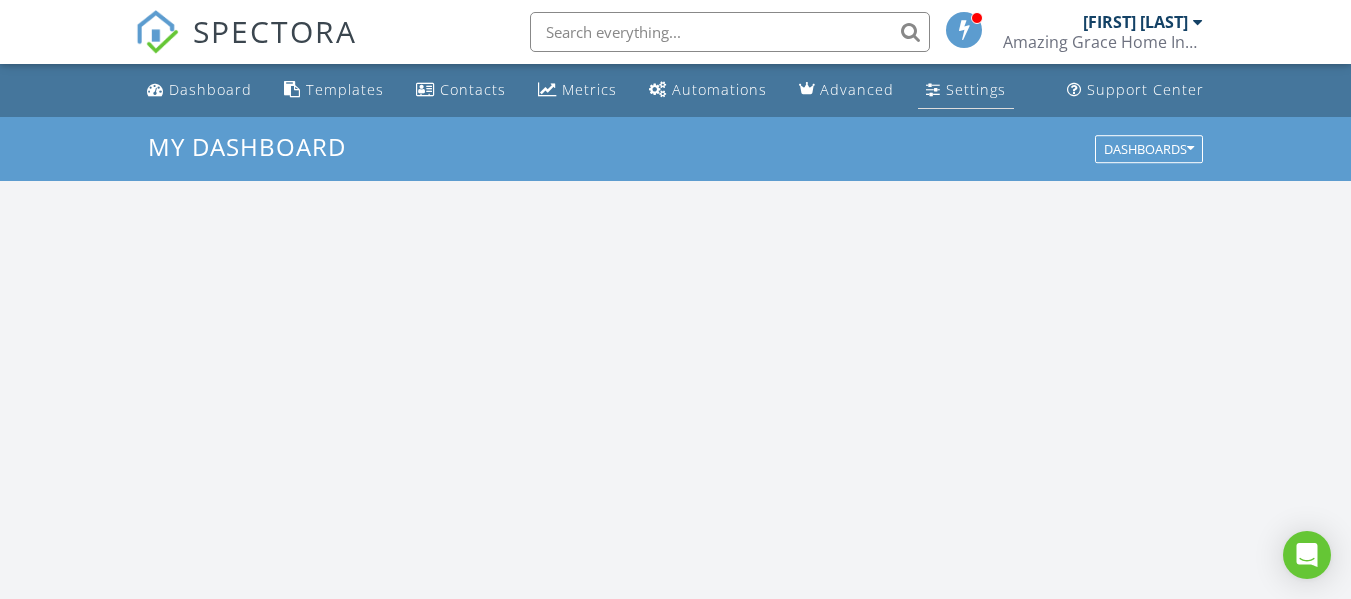 scroll, scrollTop: 10, scrollLeft: 10, axis: both 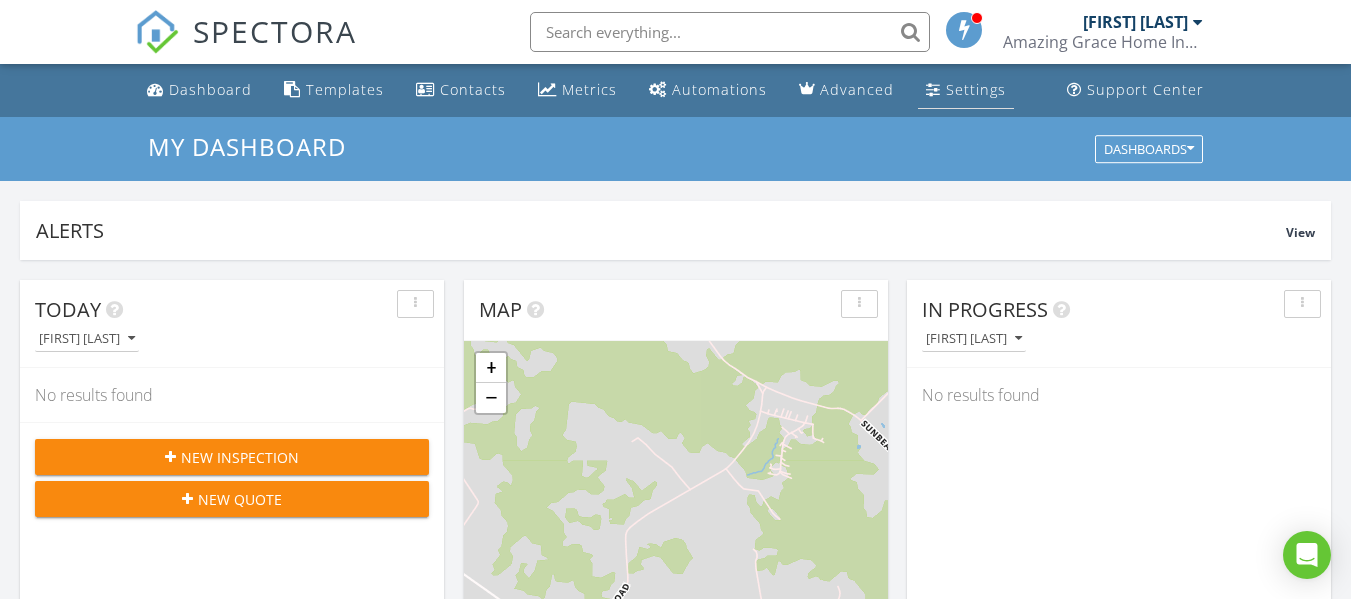 click on "Settings" at bounding box center [976, 89] 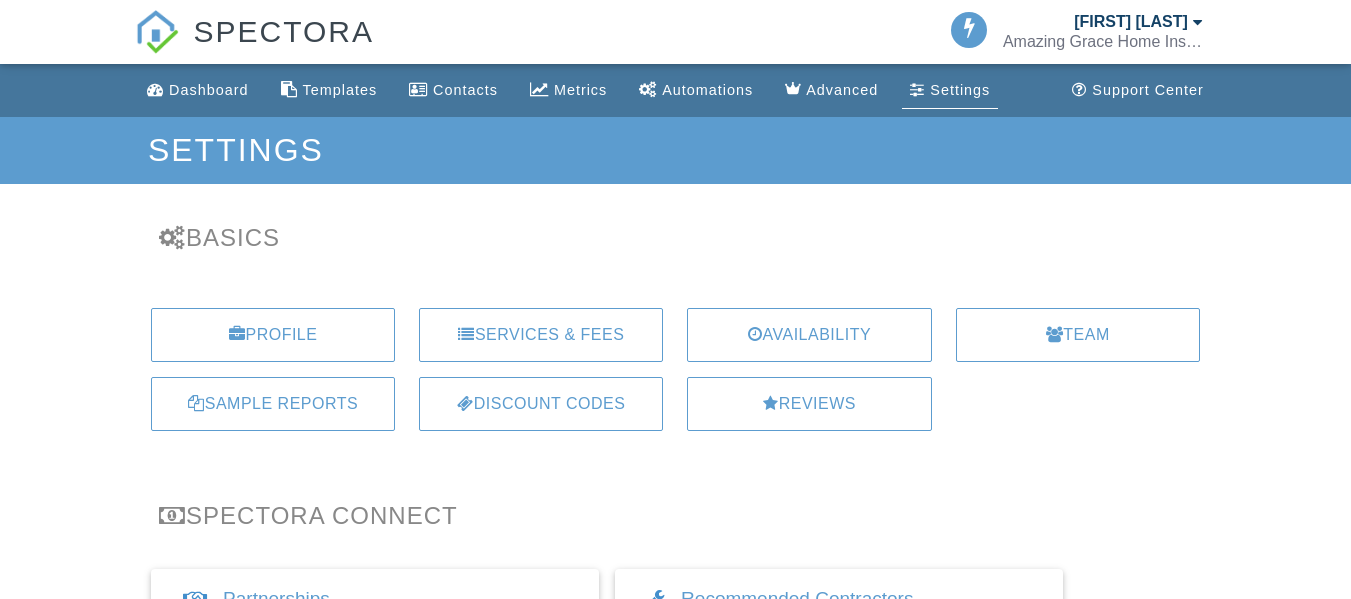 scroll, scrollTop: 0, scrollLeft: 0, axis: both 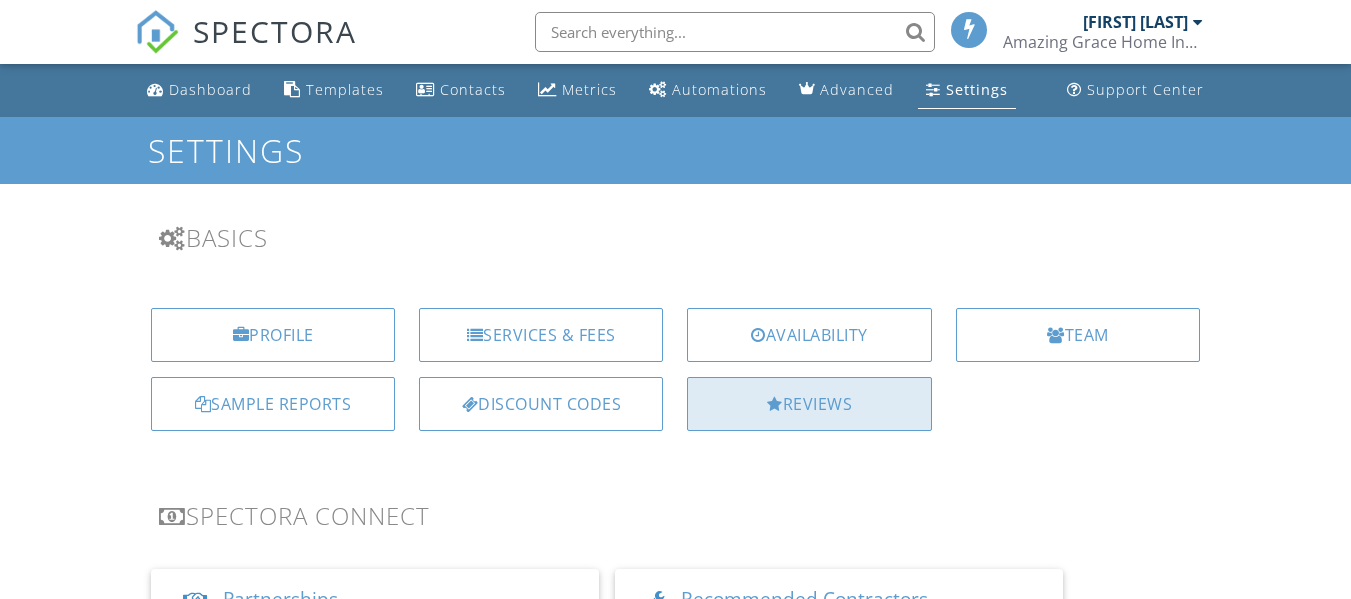 click on "Reviews" at bounding box center [809, 404] 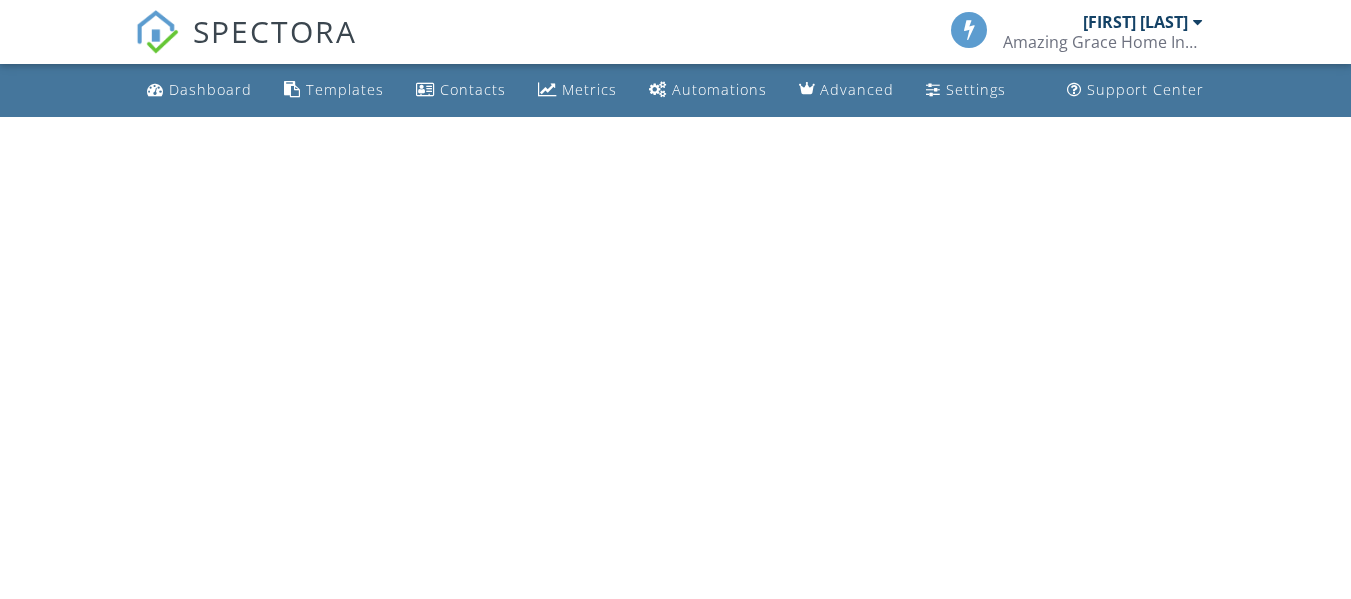 scroll, scrollTop: 0, scrollLeft: 0, axis: both 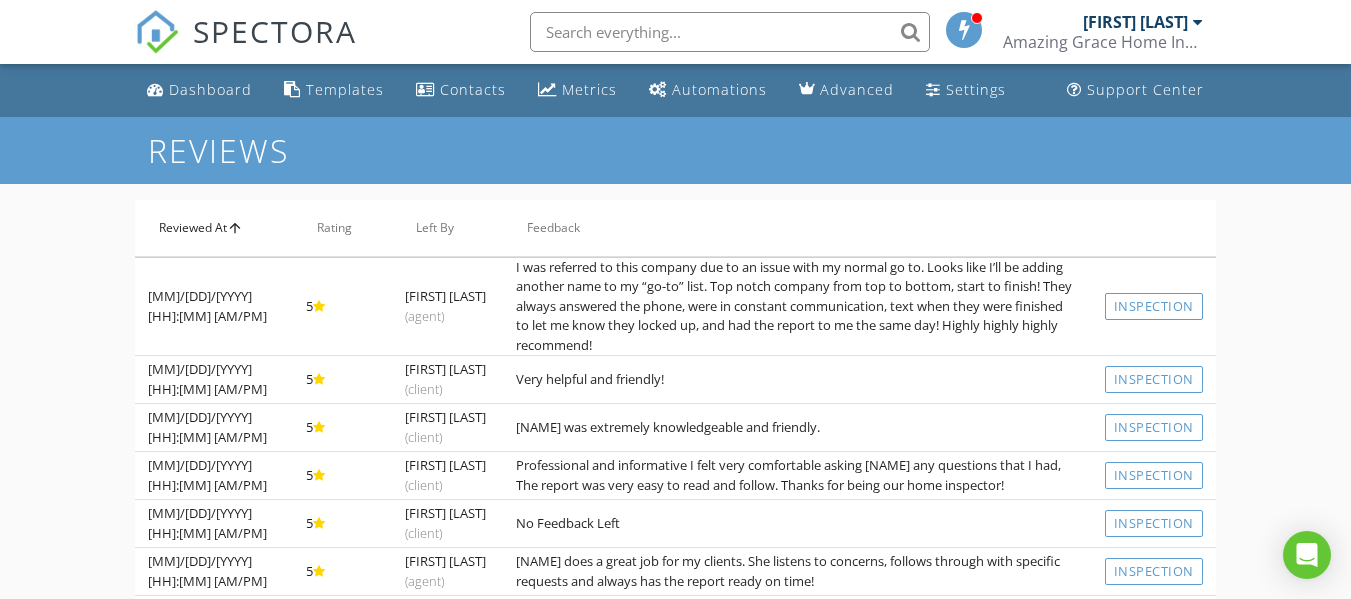 click on "Reviewed At arrow_upward" at bounding box center (214, 228) 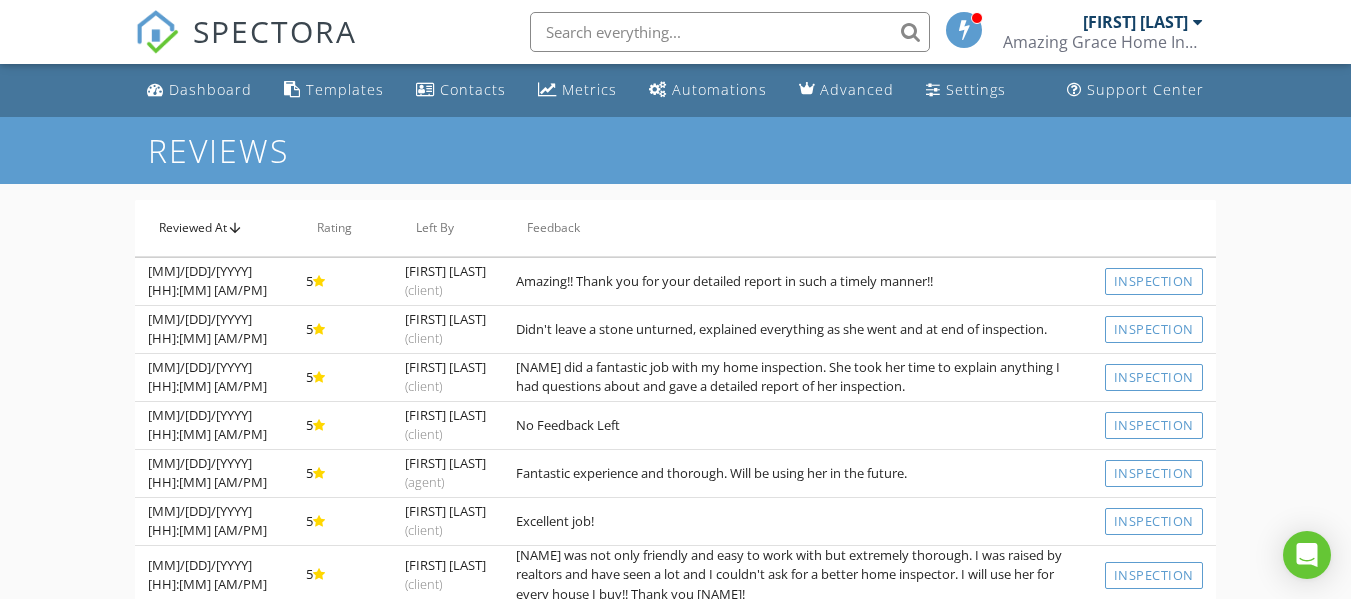 click on "Reviewed At arrow_upward" at bounding box center [214, 228] 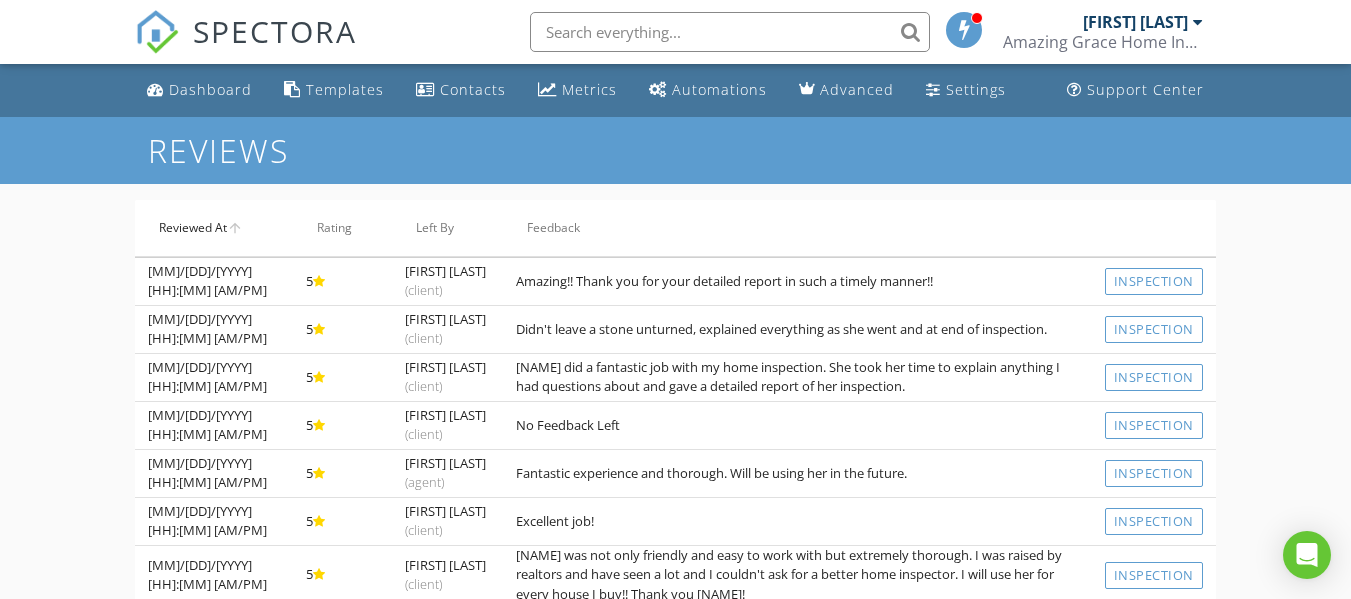 click on "arrow_upward" at bounding box center (235, 228) 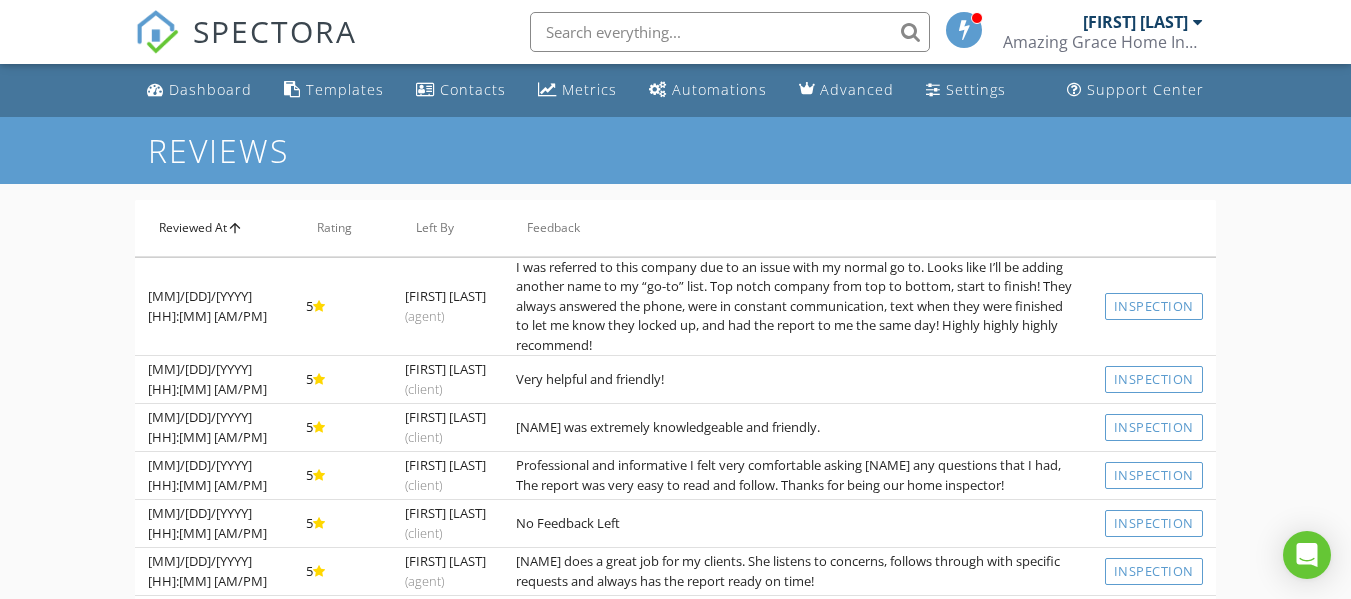 click on "arrow_upward" at bounding box center [235, 228] 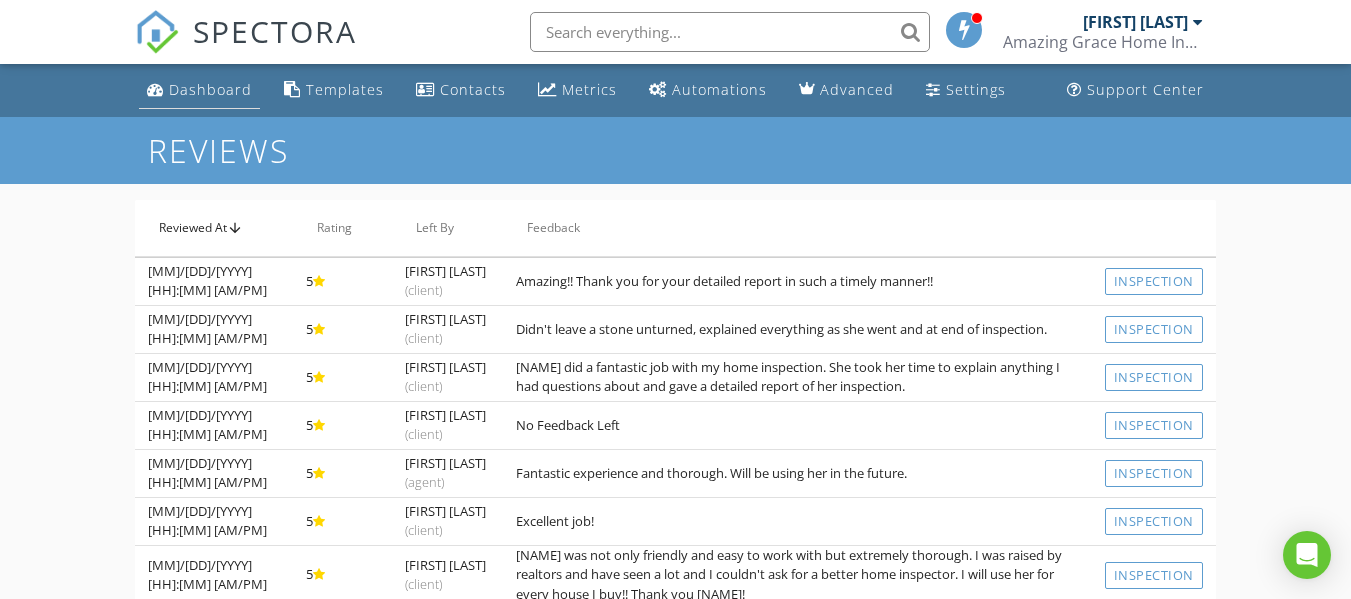 click on "Dashboard" at bounding box center [210, 89] 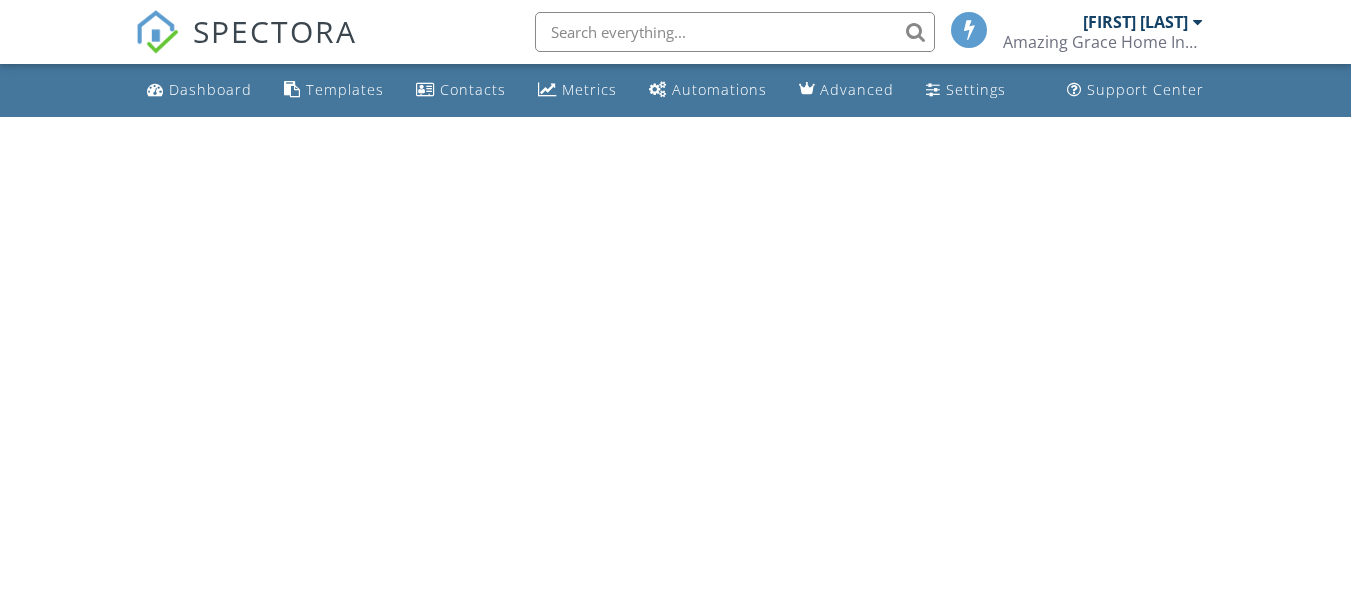 scroll, scrollTop: 0, scrollLeft: 0, axis: both 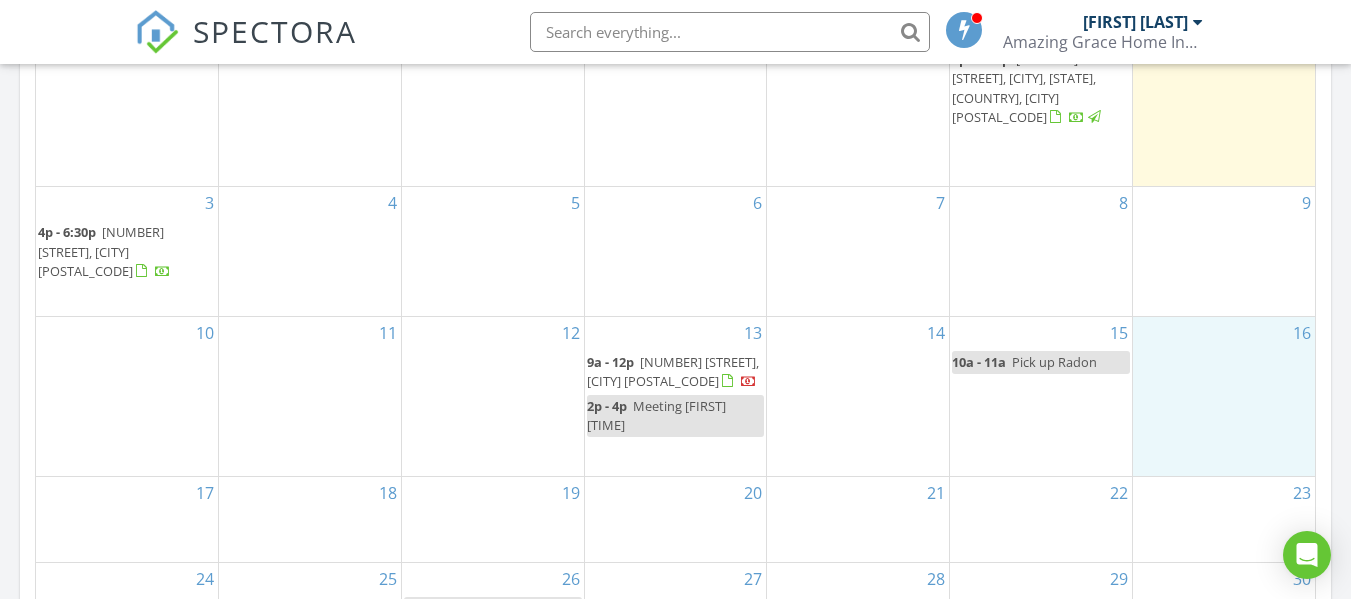 click on "16" at bounding box center (1224, 397) 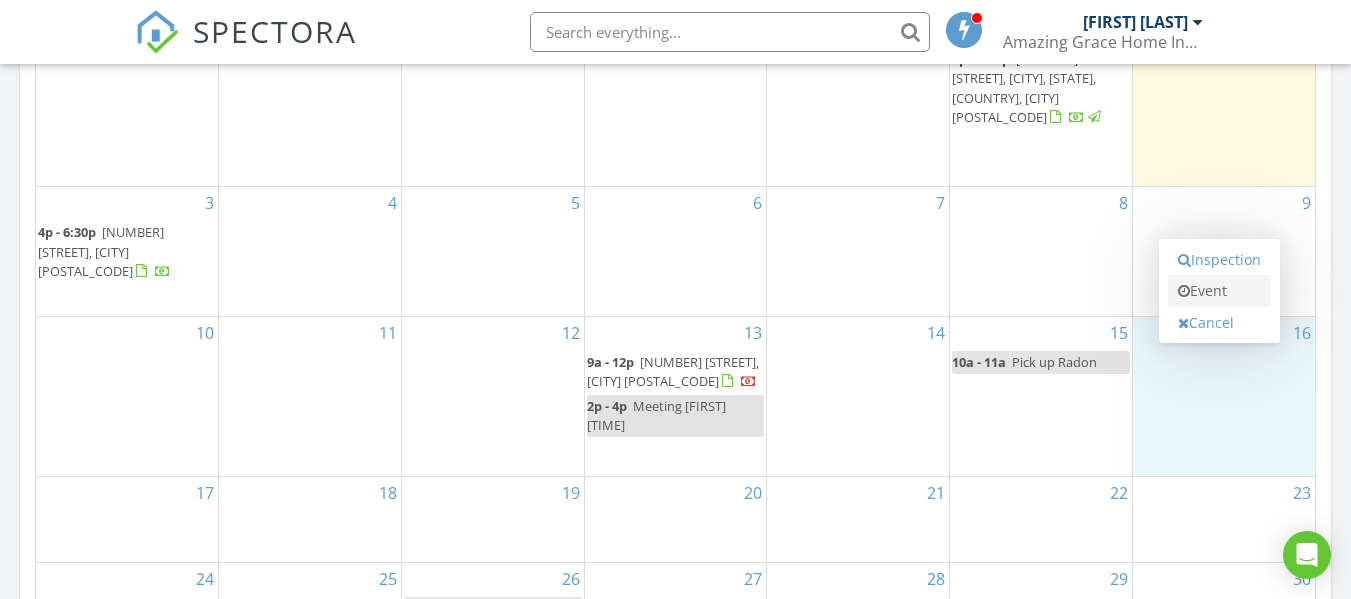 click on "Event" at bounding box center [1219, 291] 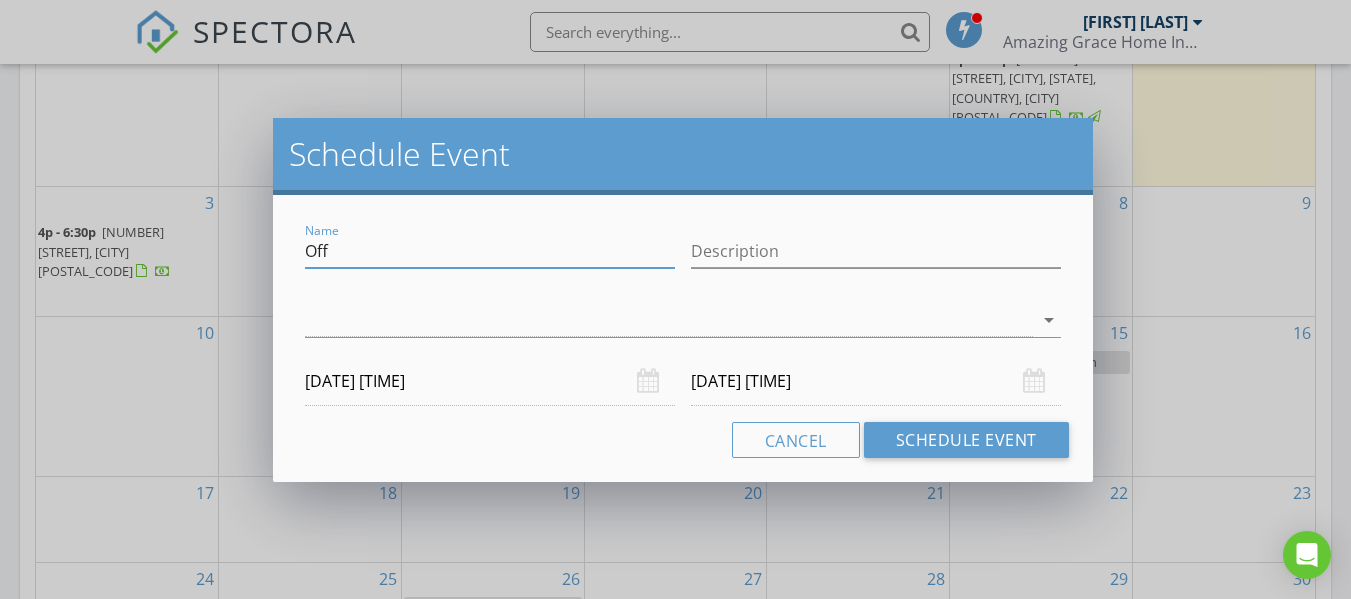 drag, startPoint x: 336, startPoint y: 255, endPoint x: 292, endPoint y: 255, distance: 44 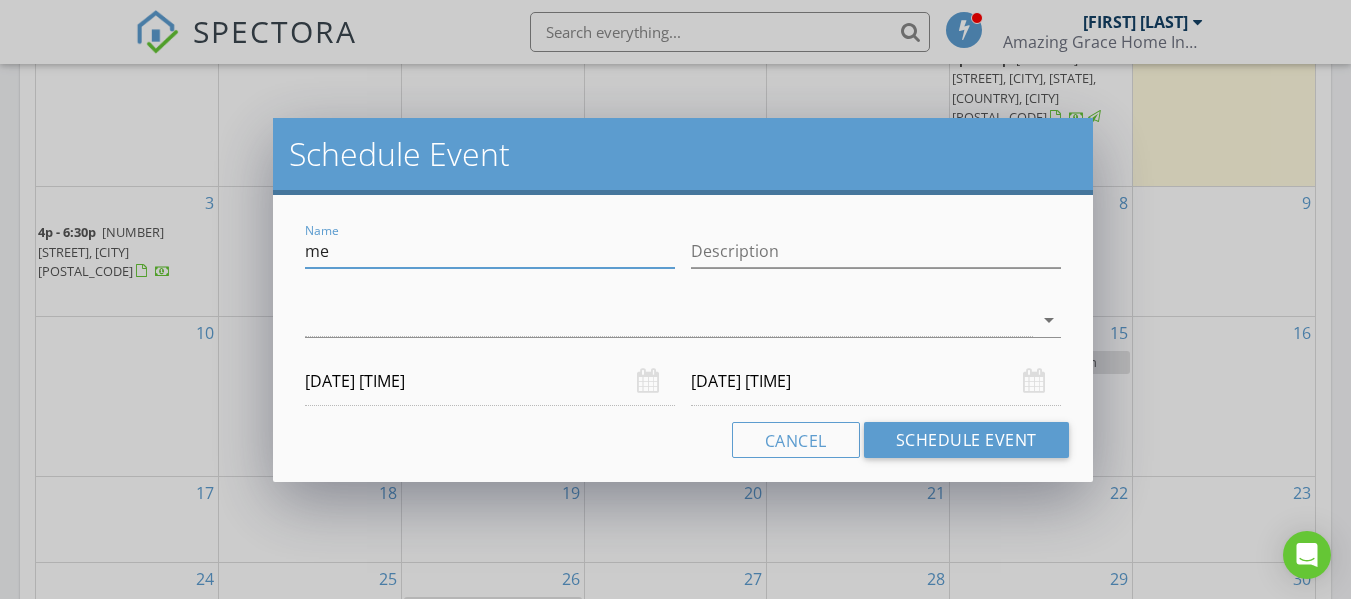 type on "me" 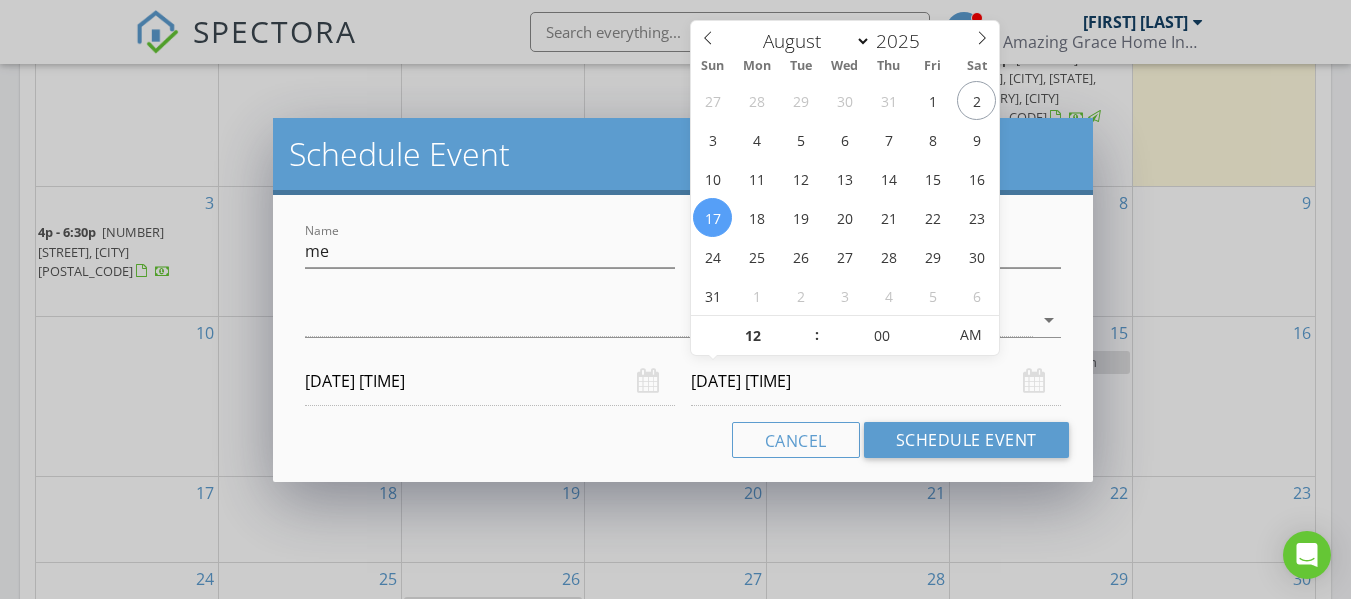 click on "[DATE] [TIME]" at bounding box center [876, 381] 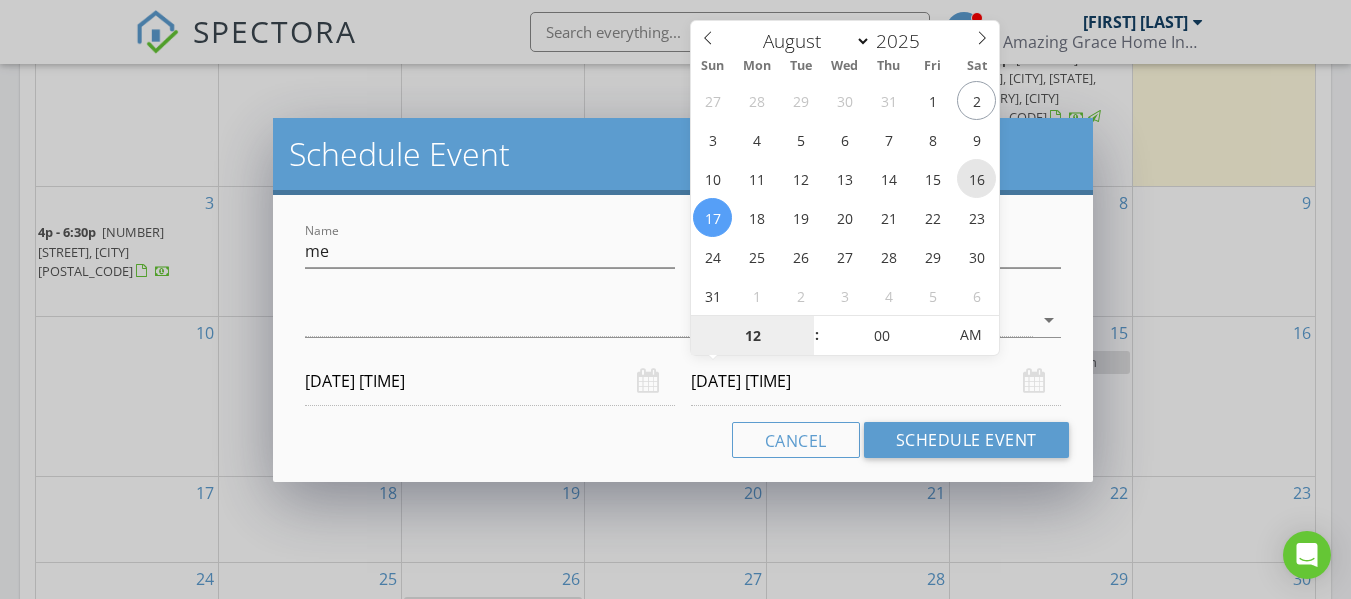 type on "[DATE] [TIME]" 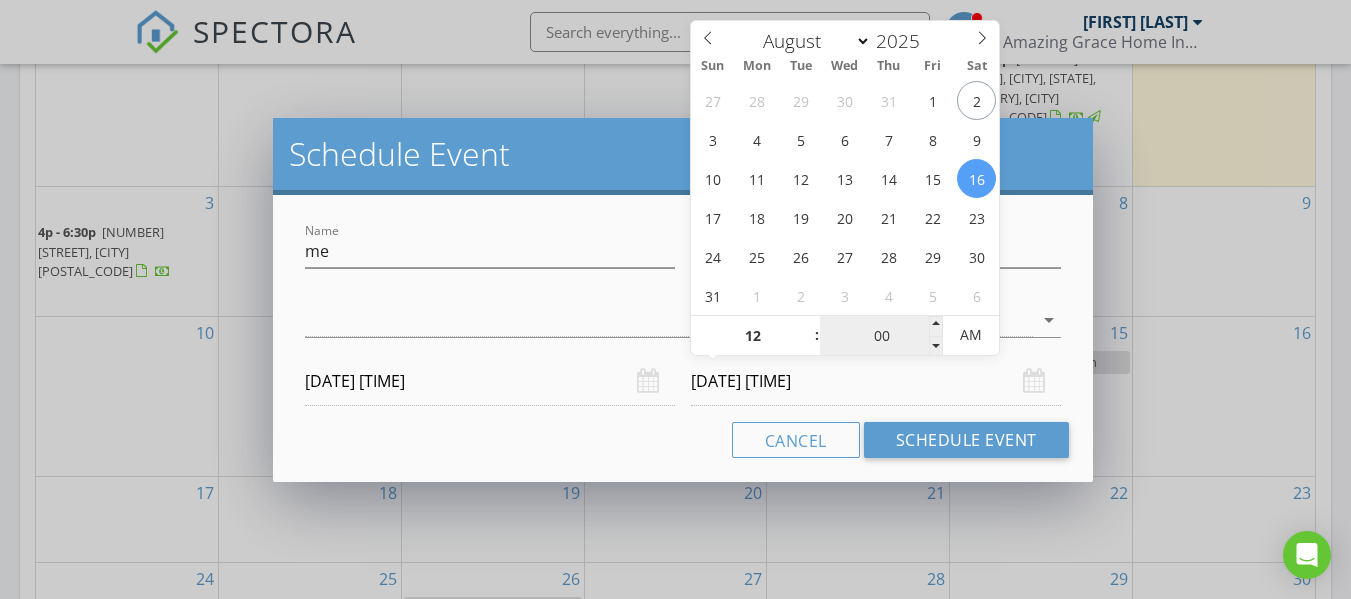 click on "00" at bounding box center [881, 336] 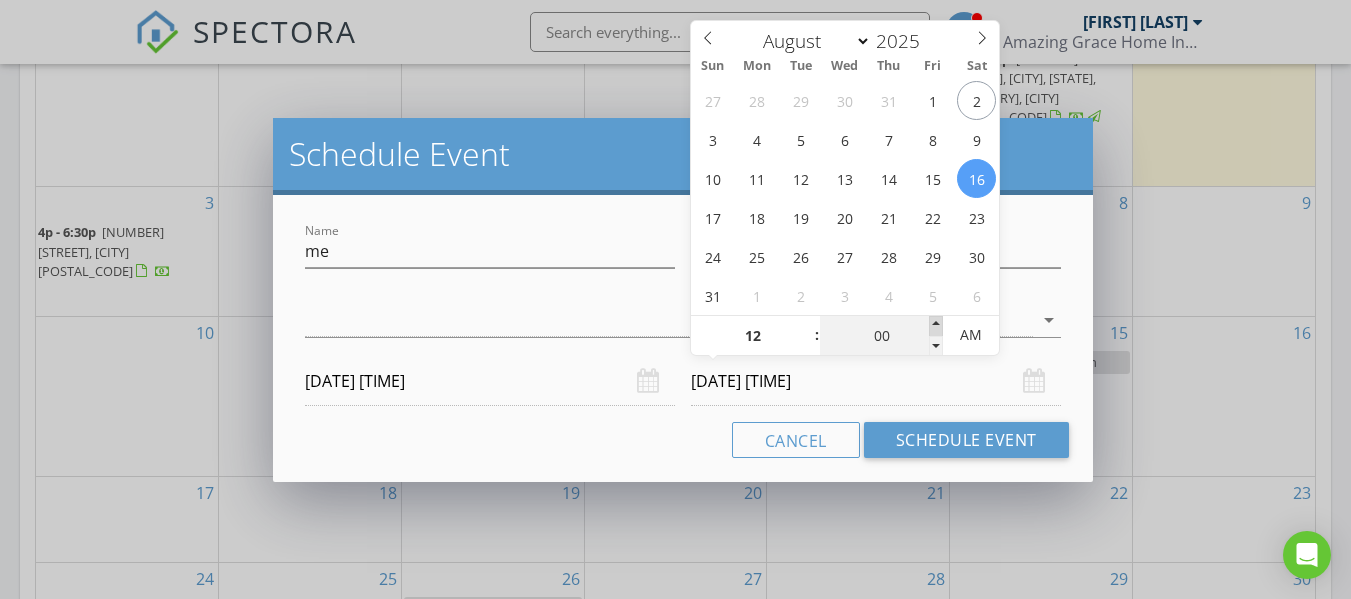 type on "05" 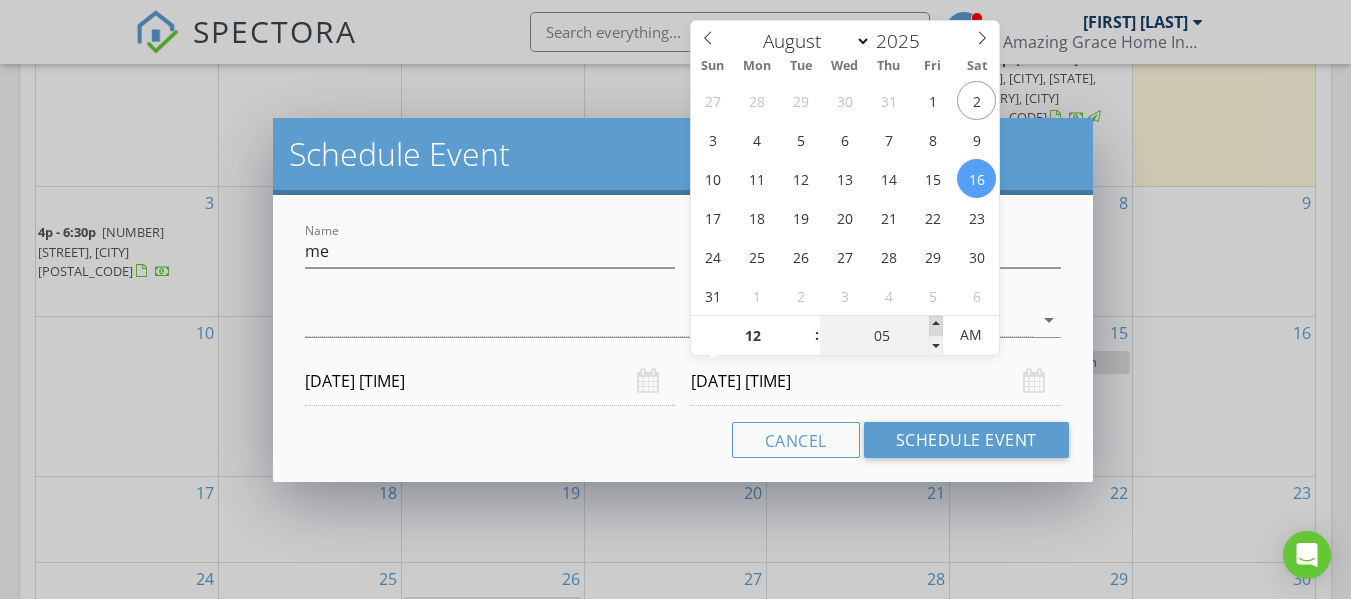 click at bounding box center (936, 326) 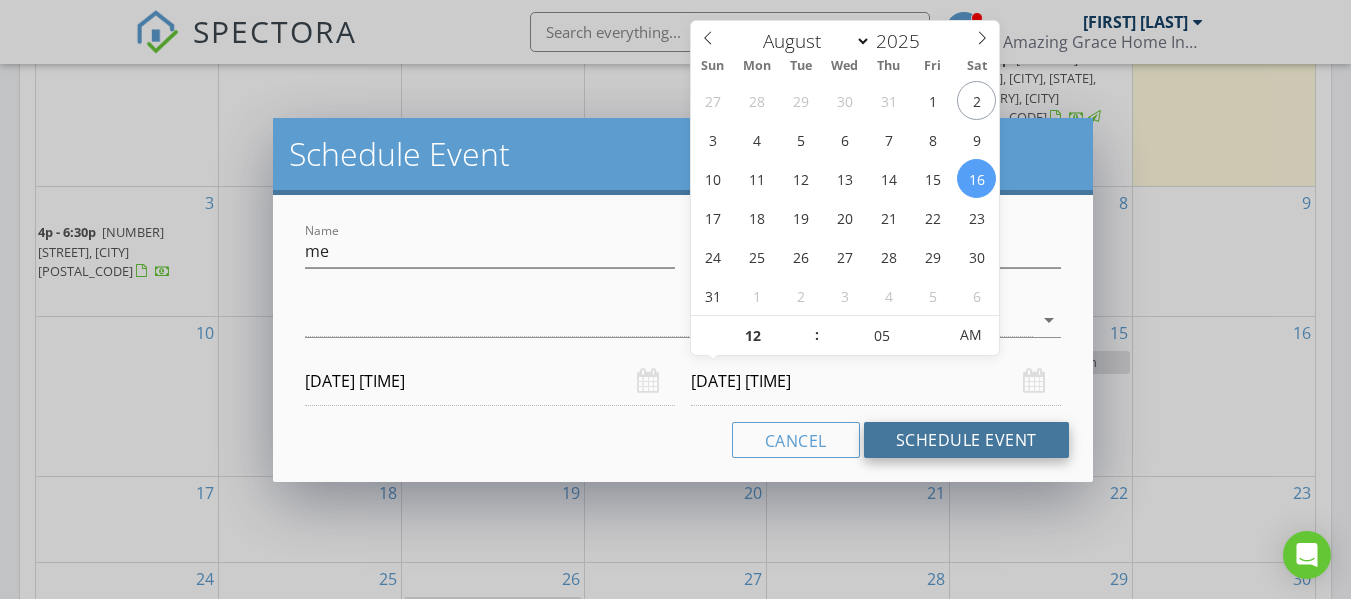 click on "Schedule Event" at bounding box center [966, 440] 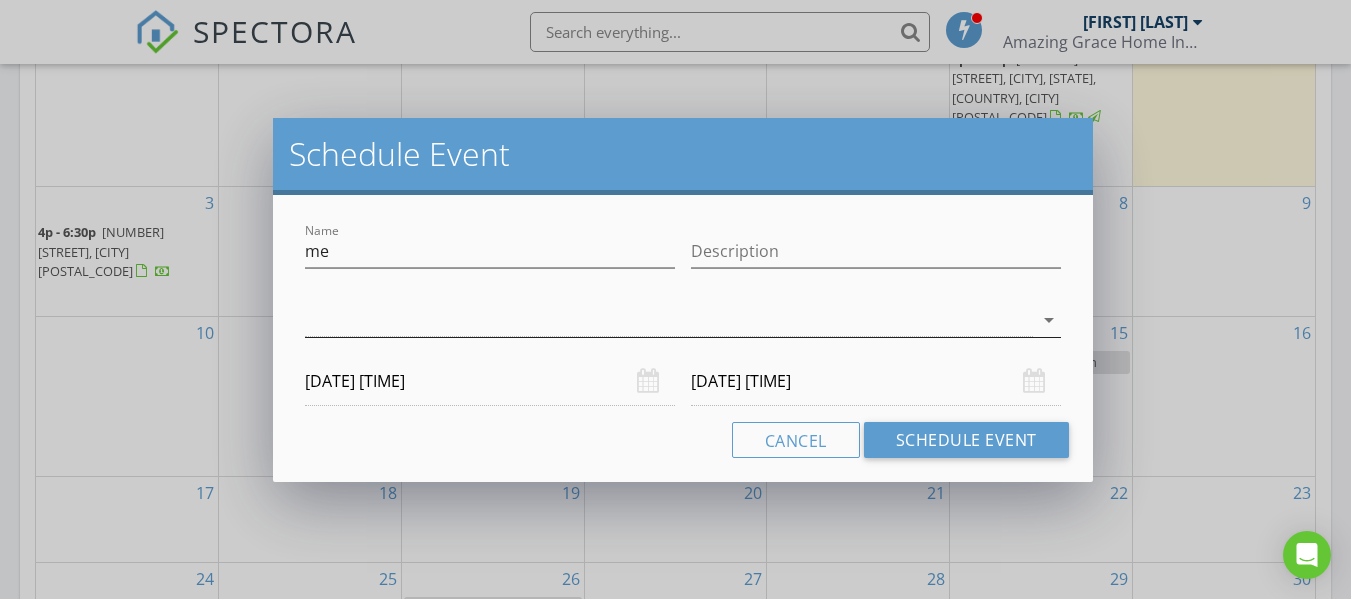 click on "arrow_drop_down" at bounding box center (1049, 320) 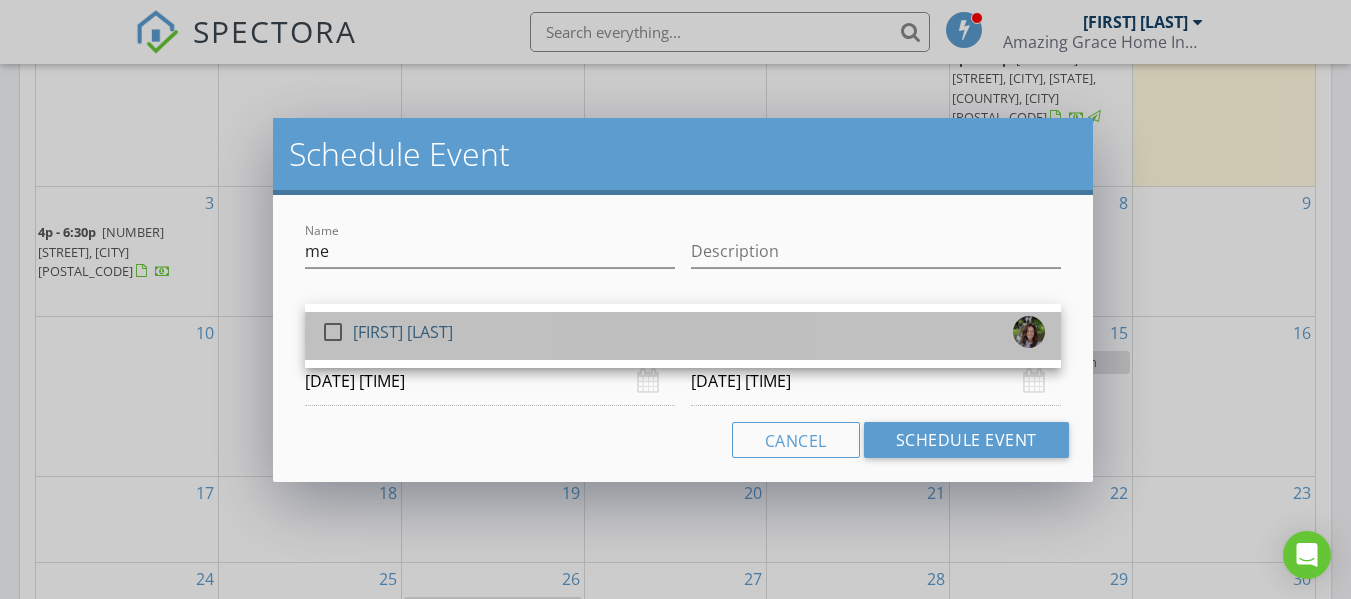 click on "check_box_outline_blank [FIRST] [LAST]" at bounding box center [683, 336] 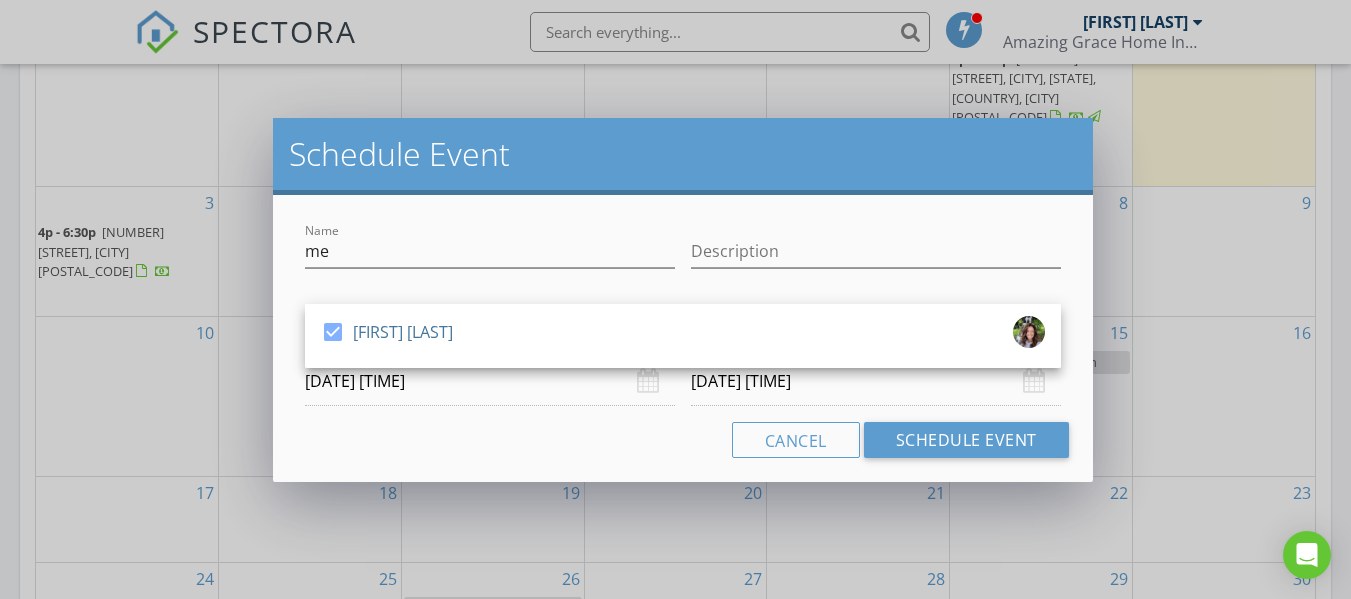click on "Description" at bounding box center (876, 253) 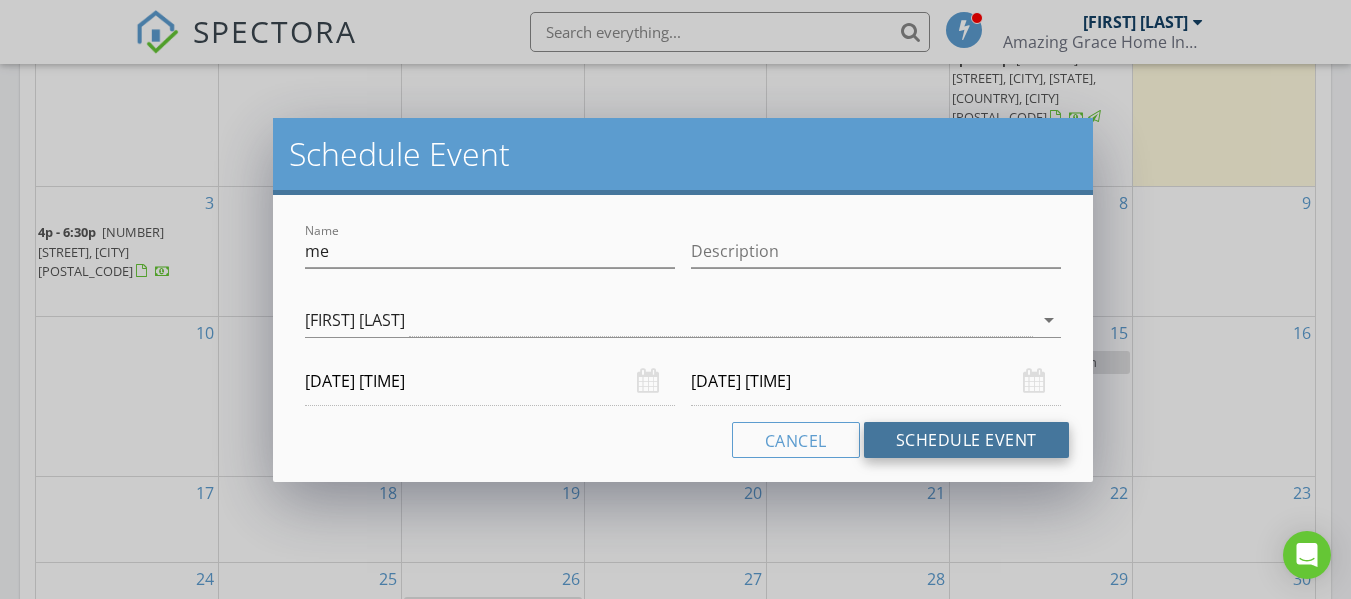 click on "Schedule Event" at bounding box center [966, 440] 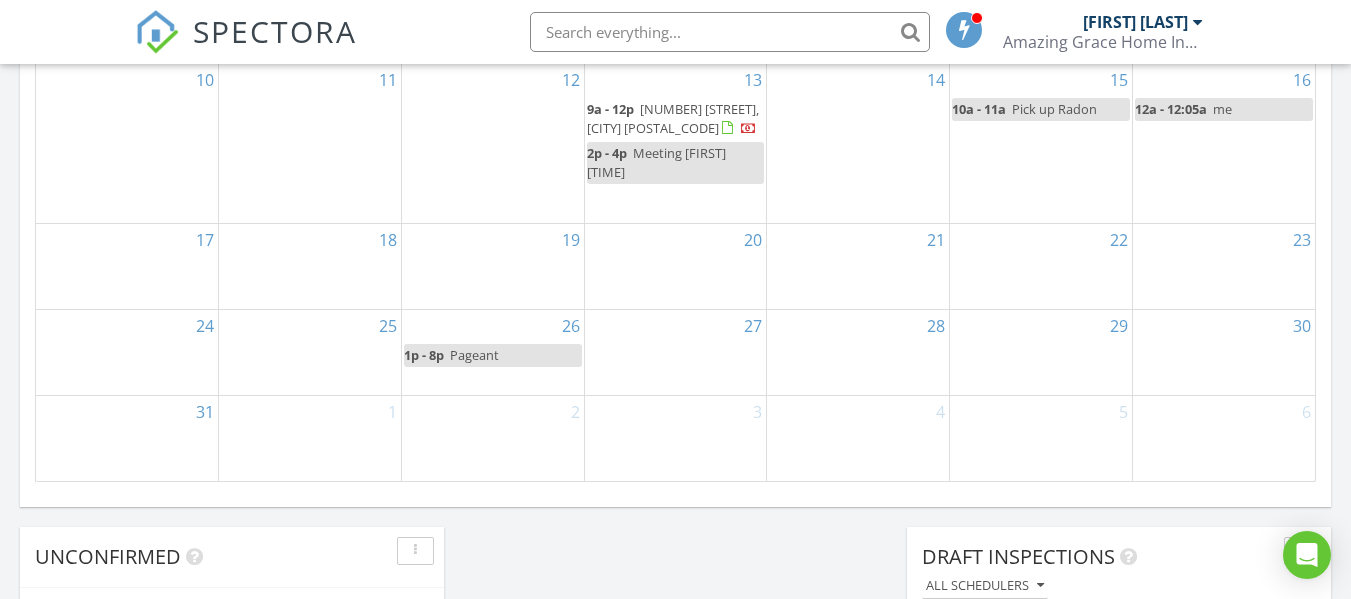 scroll, scrollTop: 1400, scrollLeft: 0, axis: vertical 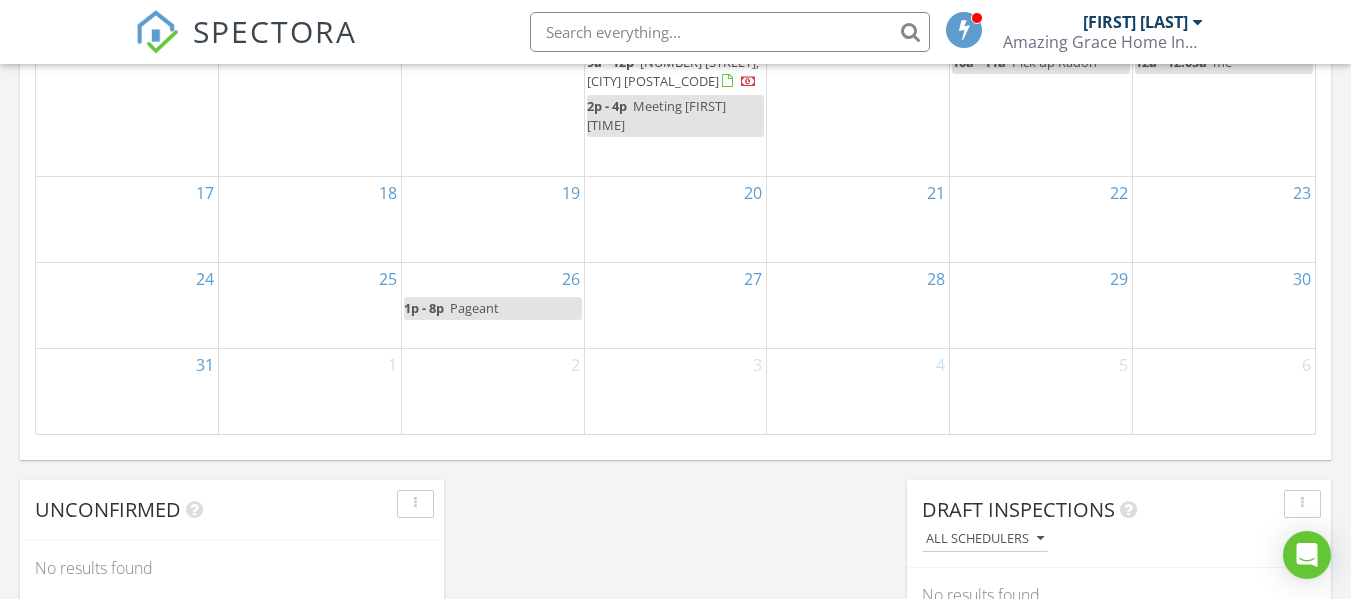 click on "30" at bounding box center [1224, 305] 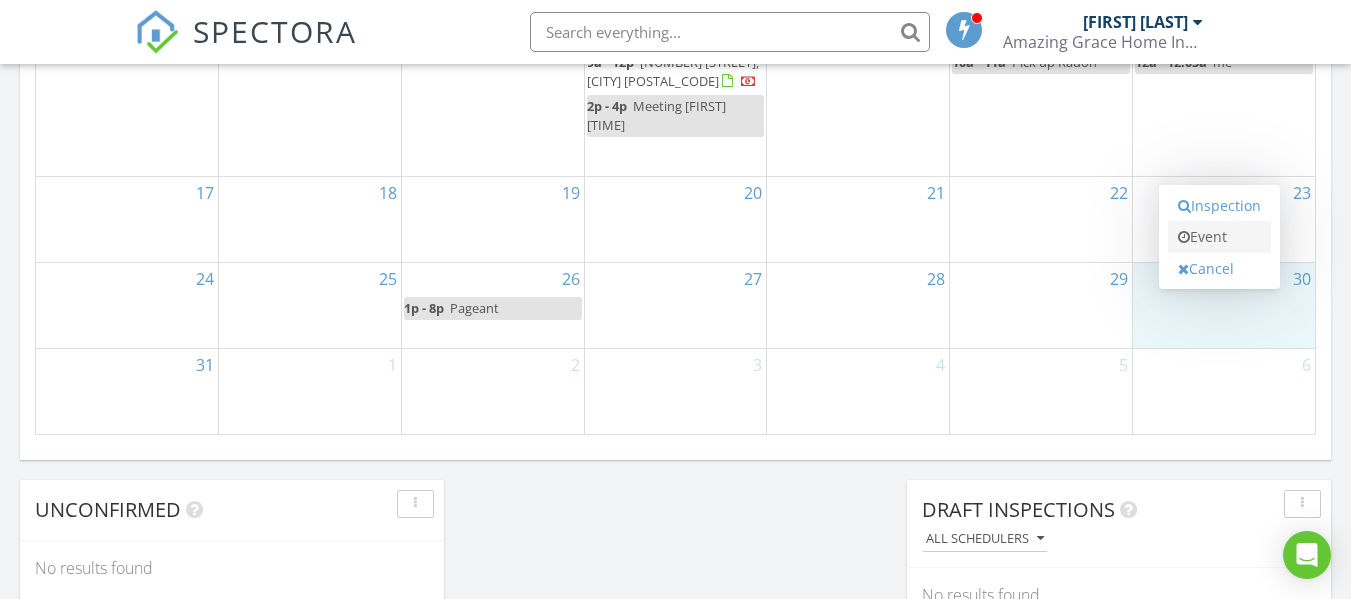 click on "Event" at bounding box center [1219, 237] 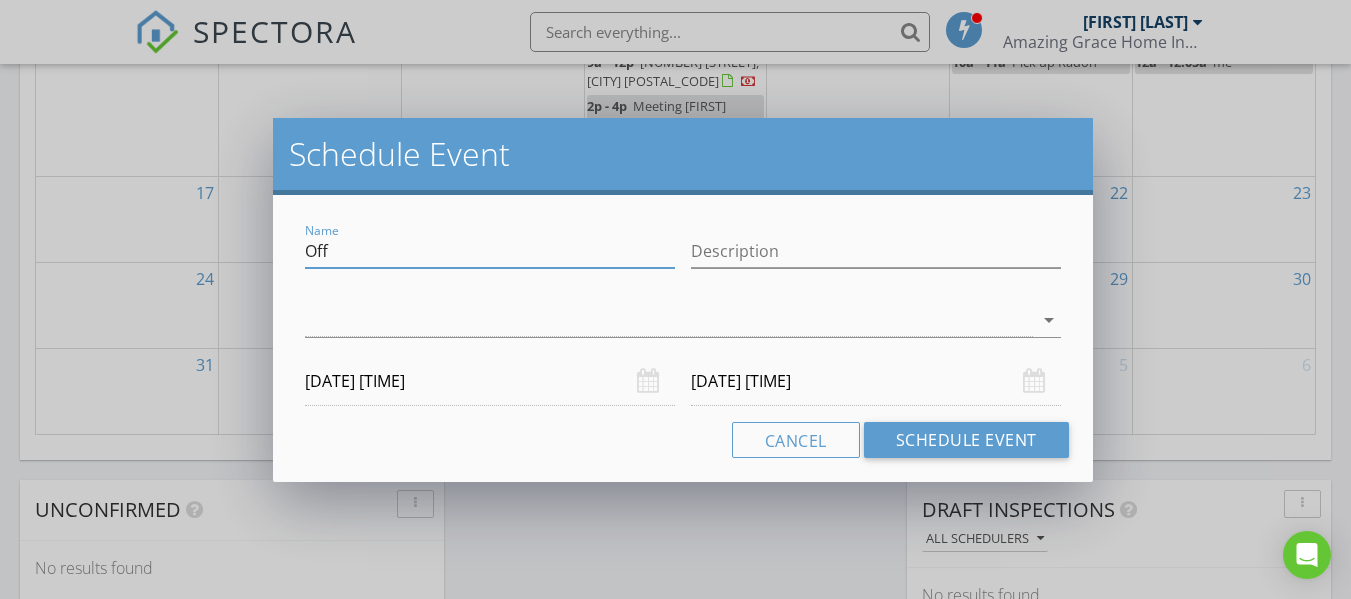 drag, startPoint x: 414, startPoint y: 258, endPoint x: 303, endPoint y: 258, distance: 111 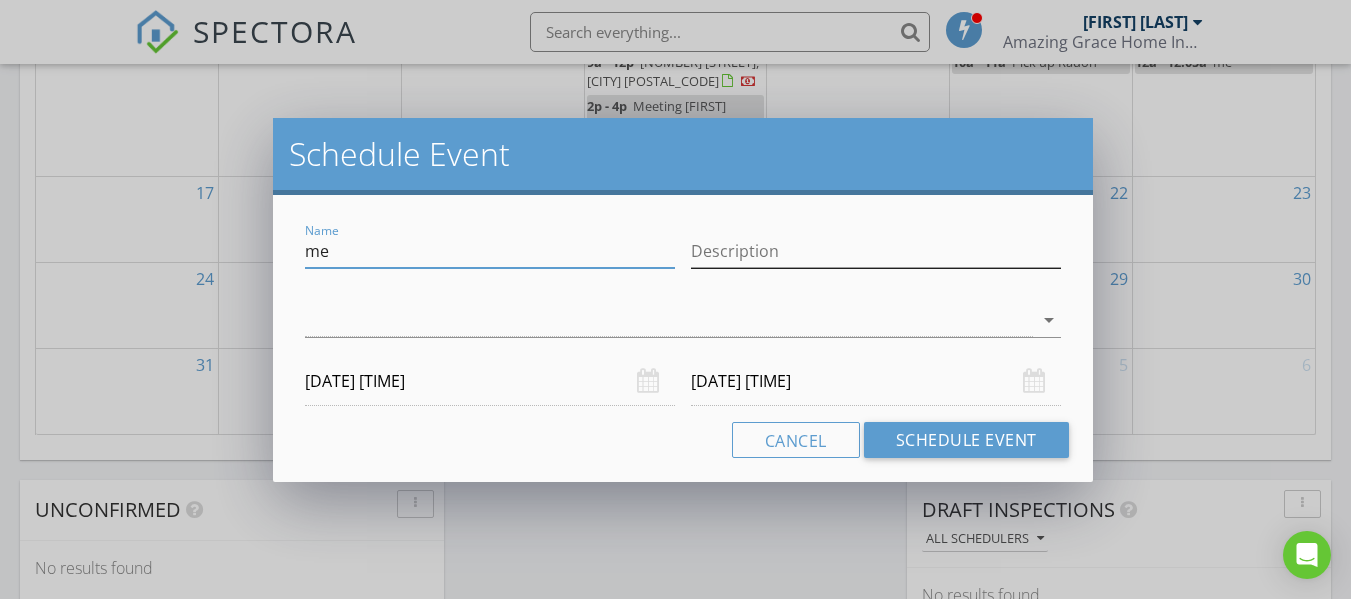 type on "me" 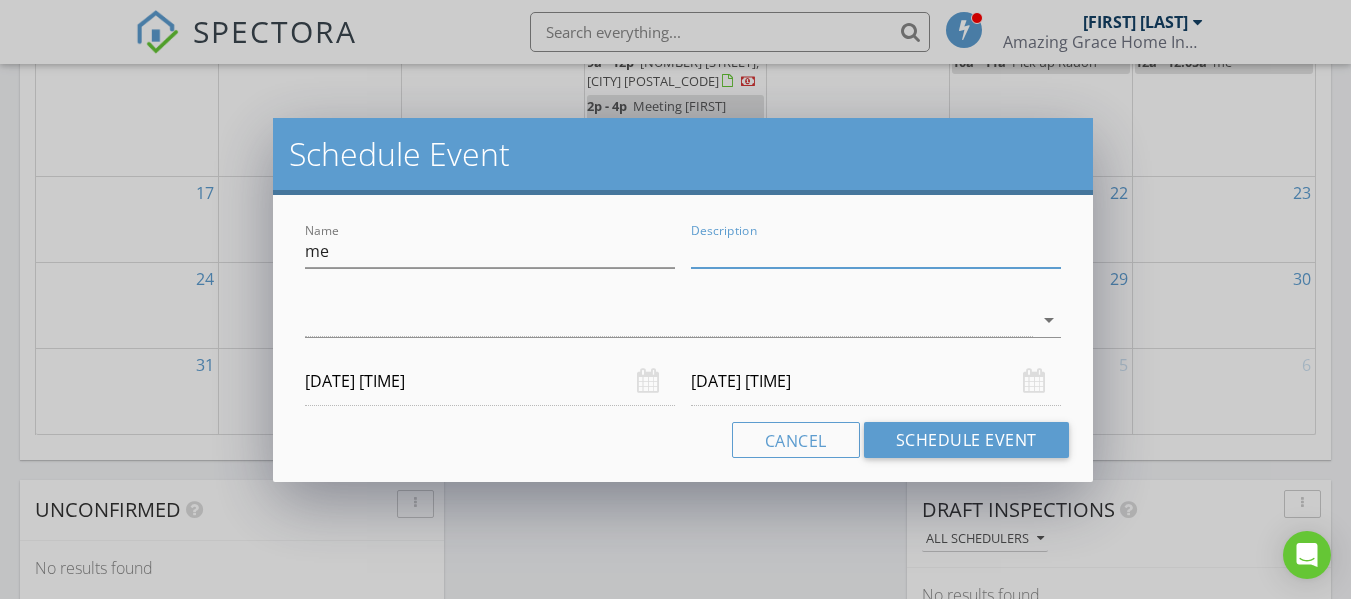 click on "Description" at bounding box center [876, 251] 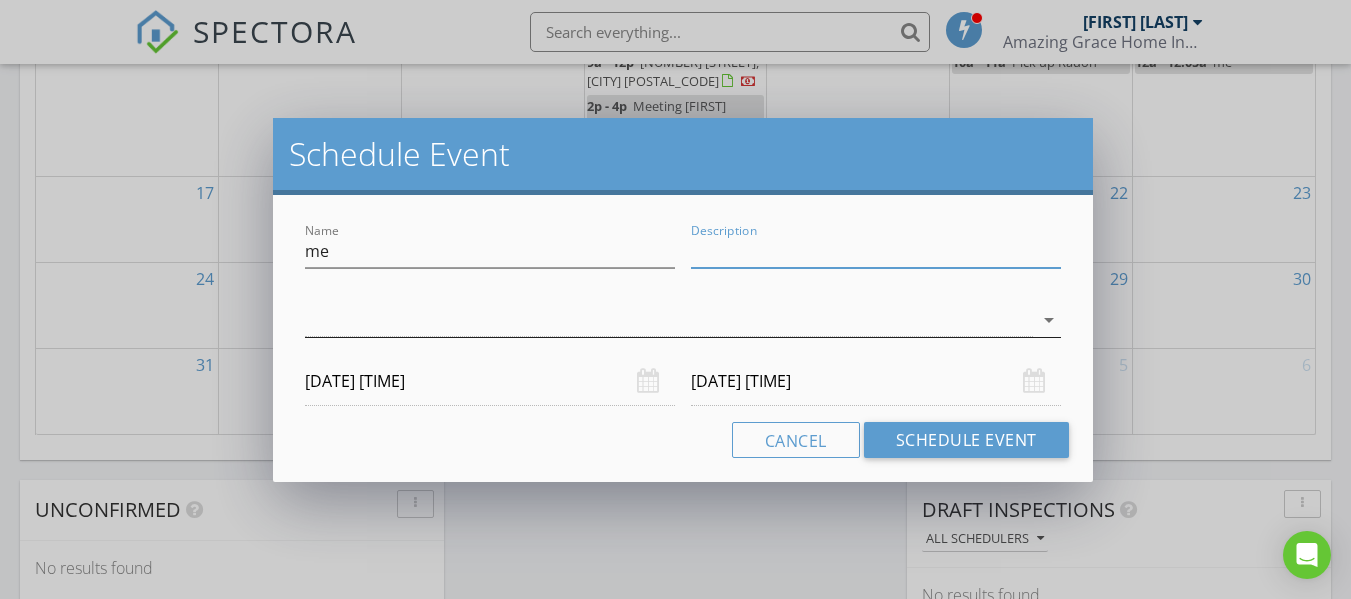 click at bounding box center [669, 320] 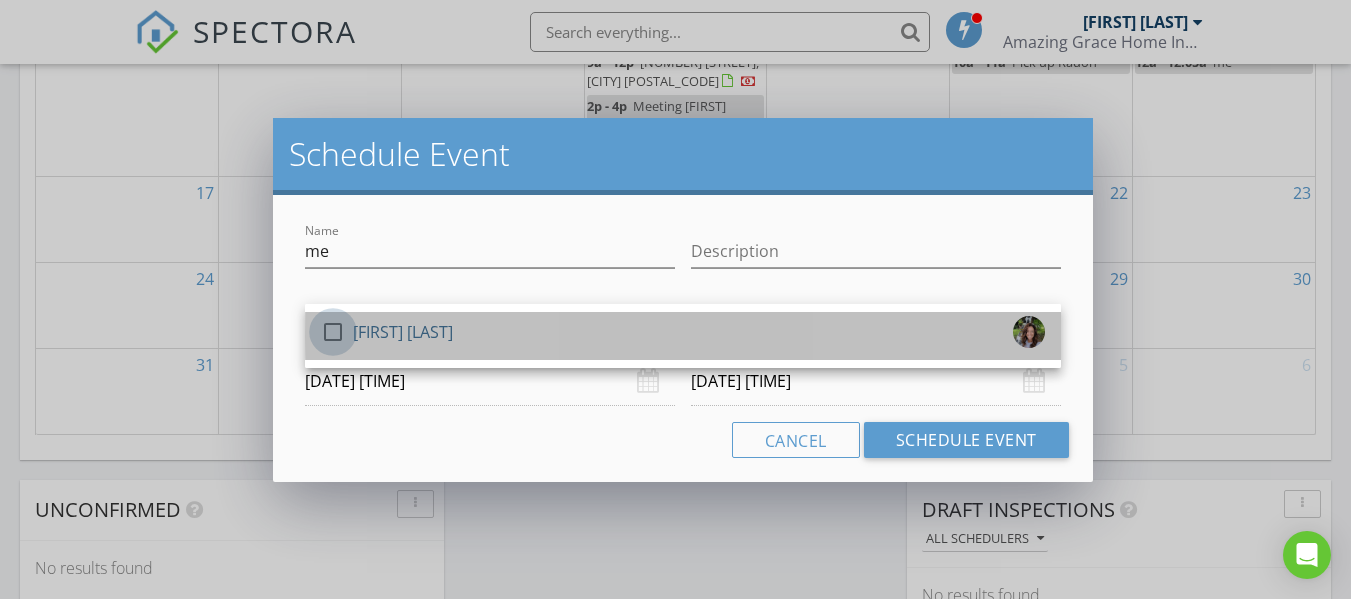 click at bounding box center [333, 332] 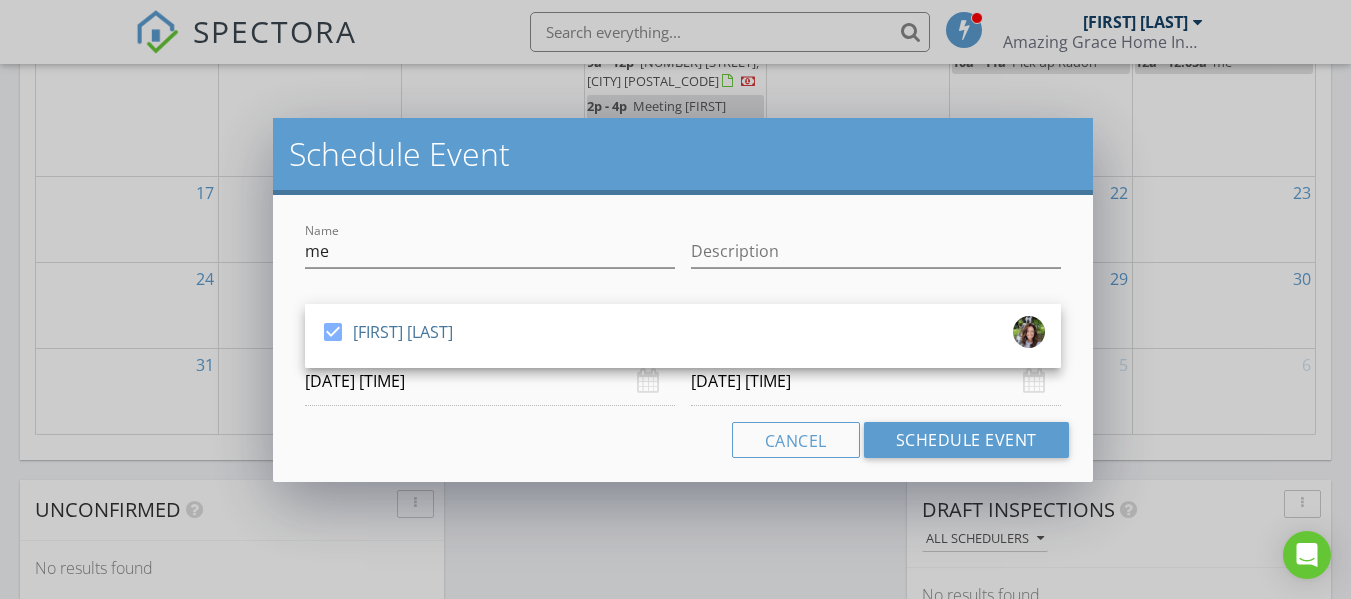 click on "Cancel   Schedule Event" at bounding box center [683, 440] 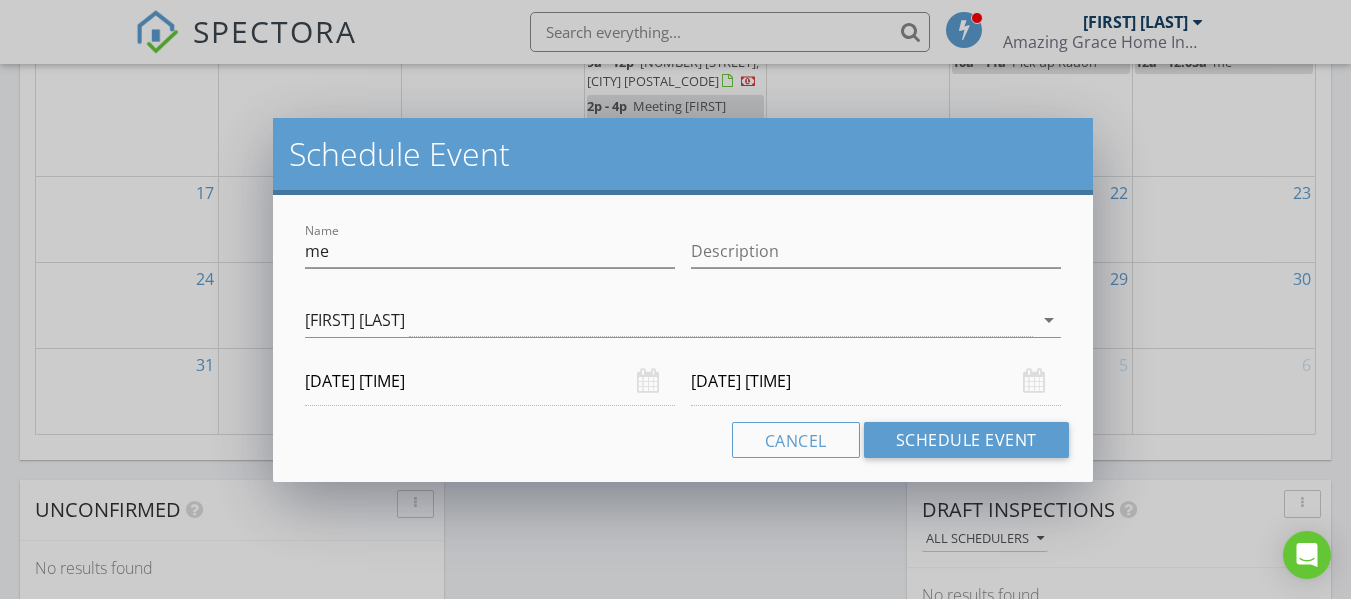 click on "[DATE] [TIME]" at bounding box center [876, 381] 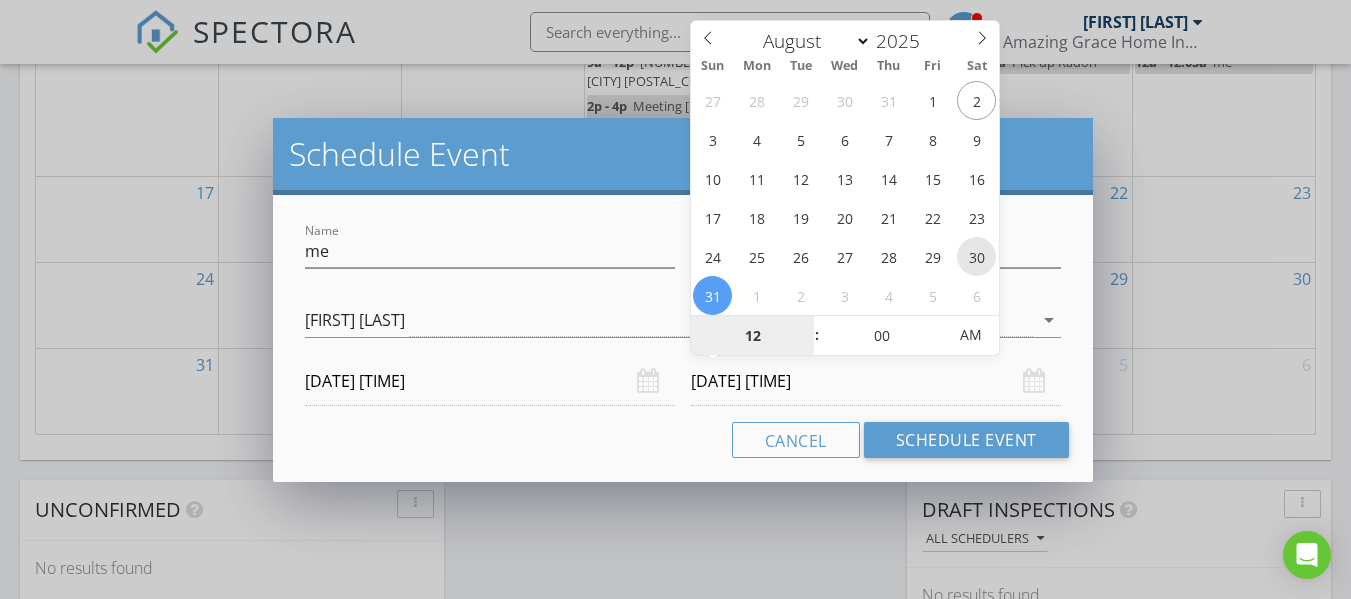 type on "[DATE] [TIME]" 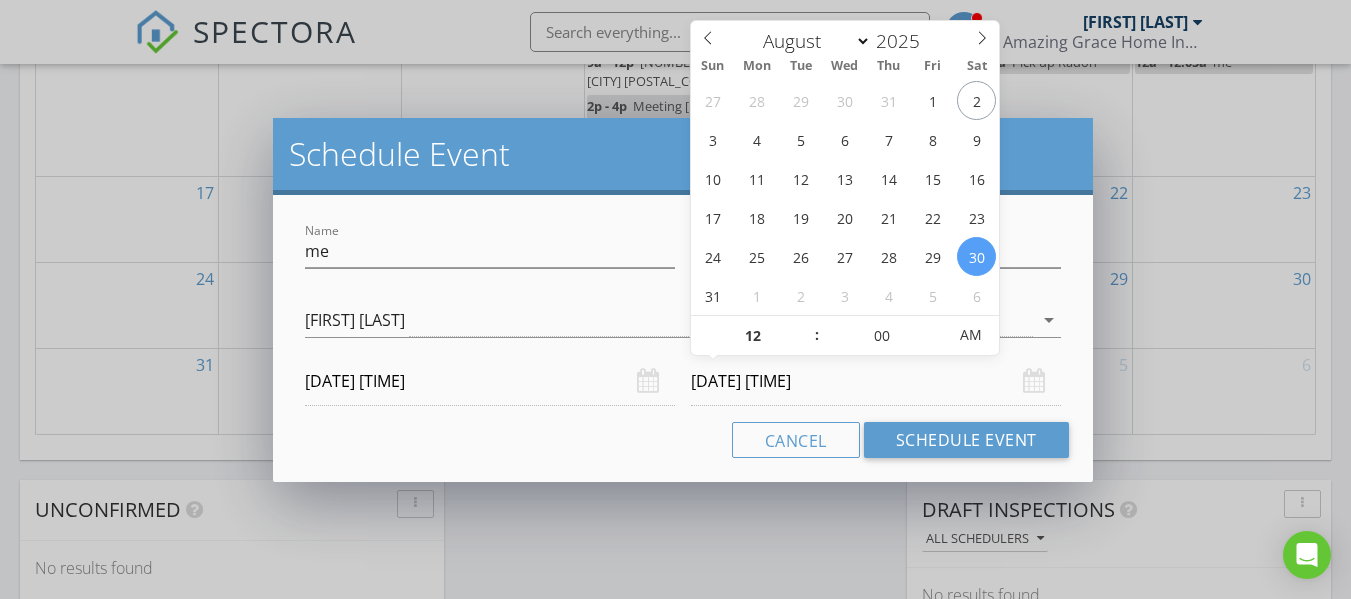 click on "[DATE] [TIME]" at bounding box center (876, 381) 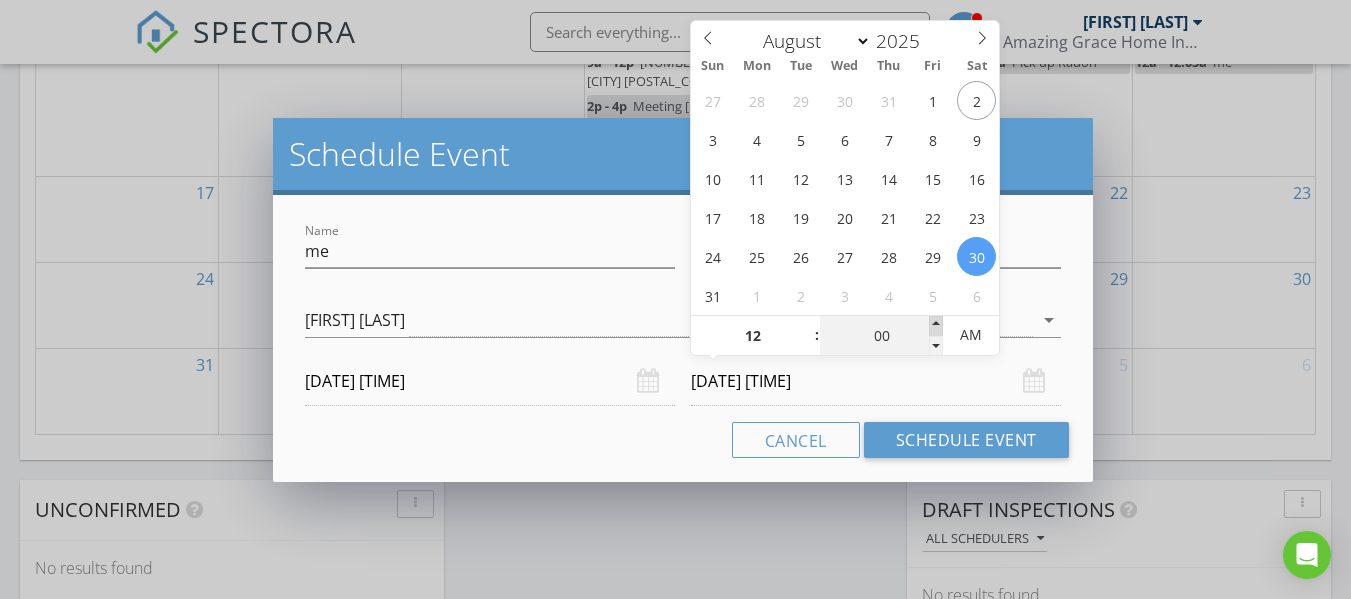 type on "05" 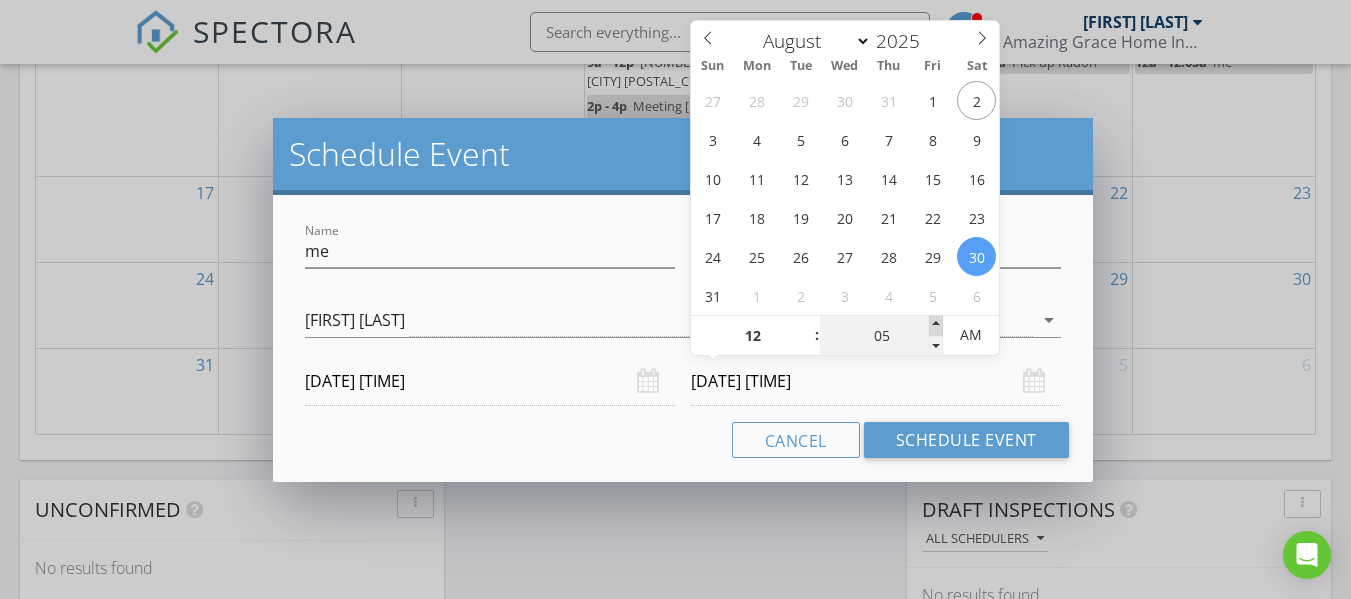click at bounding box center (936, 326) 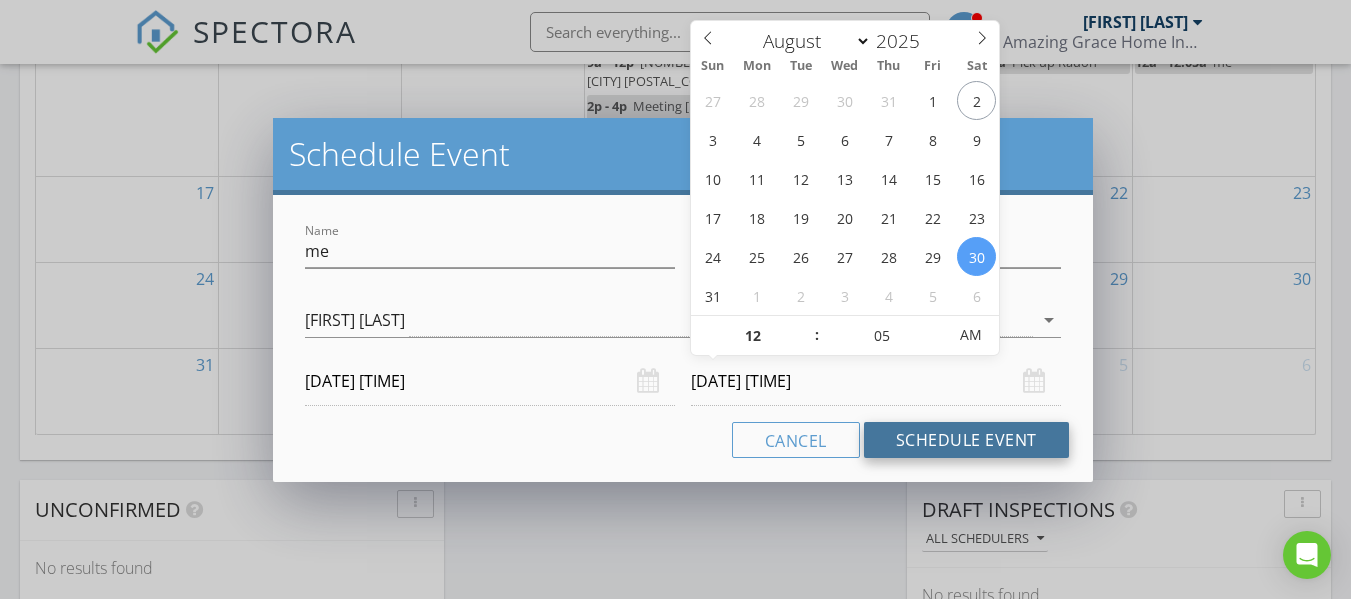 click on "Schedule Event" at bounding box center (966, 440) 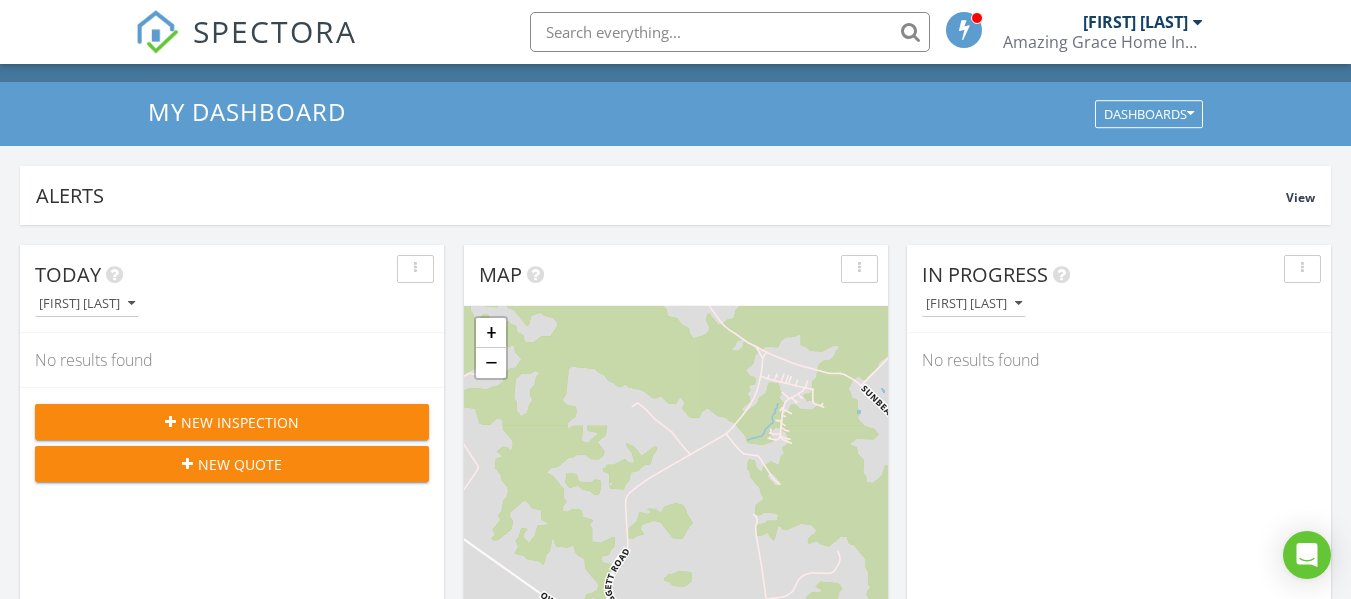 scroll, scrollTop: 0, scrollLeft: 0, axis: both 